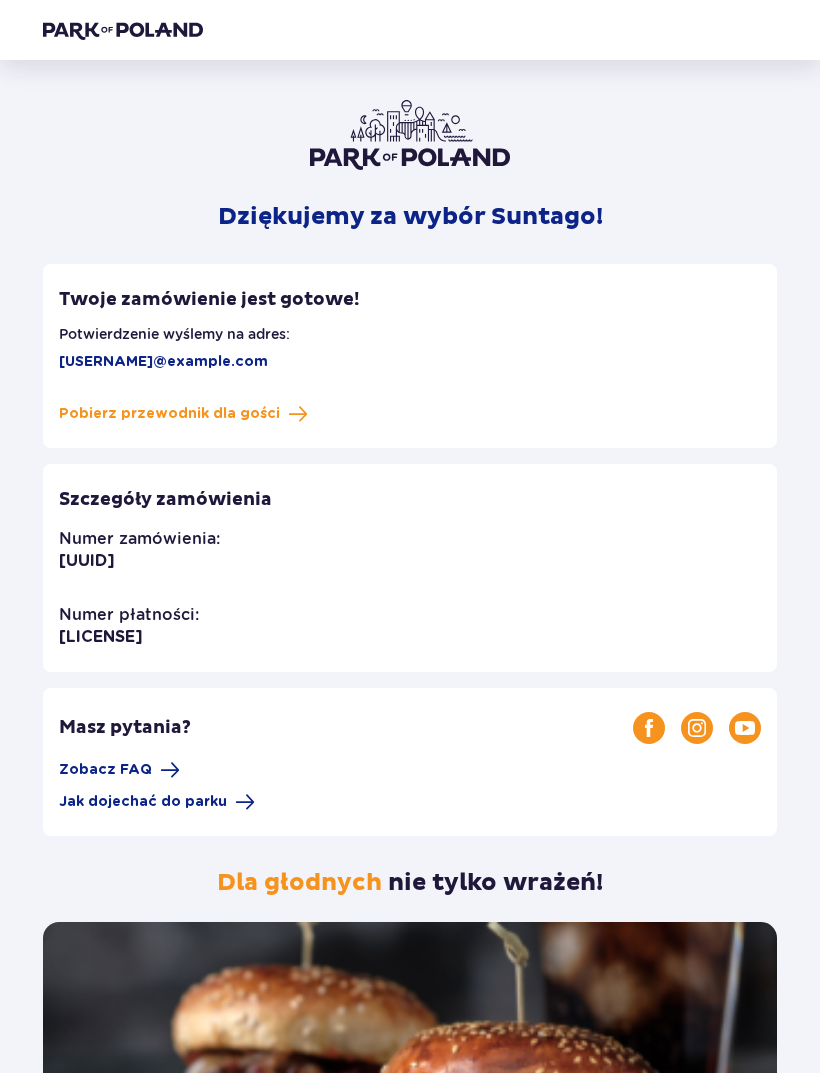 scroll, scrollTop: 0, scrollLeft: 0, axis: both 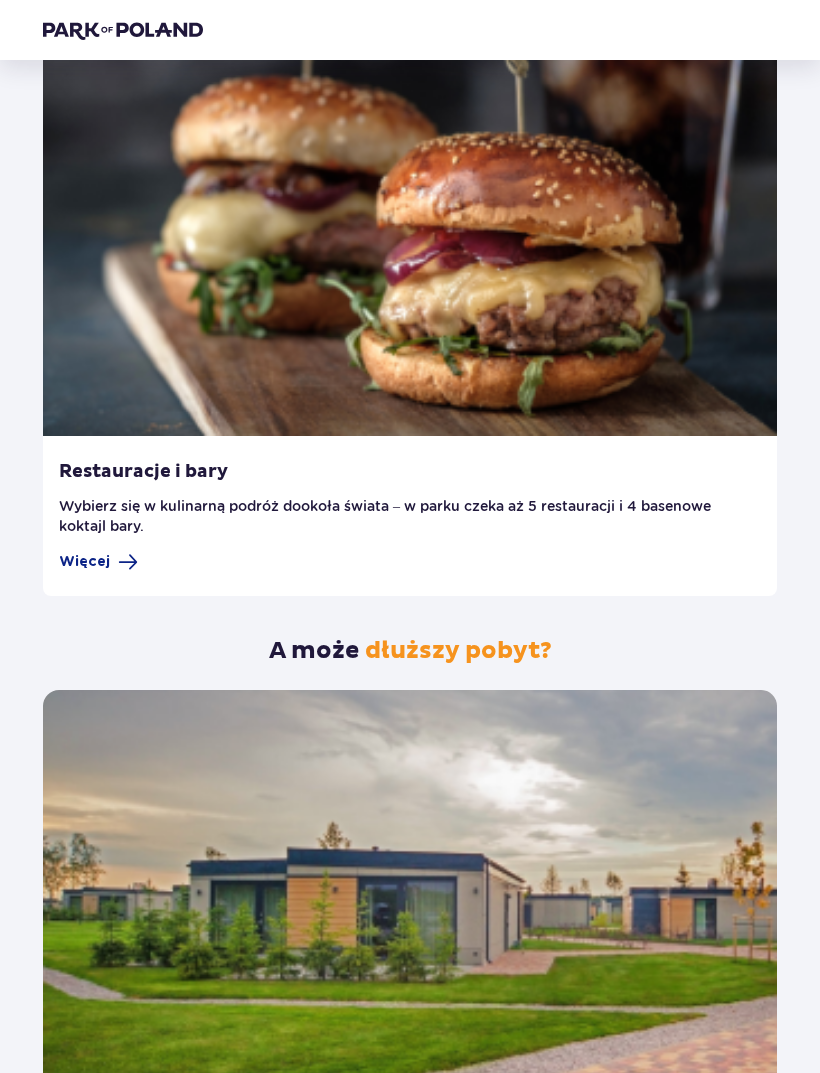 click at bounding box center (128, 562) 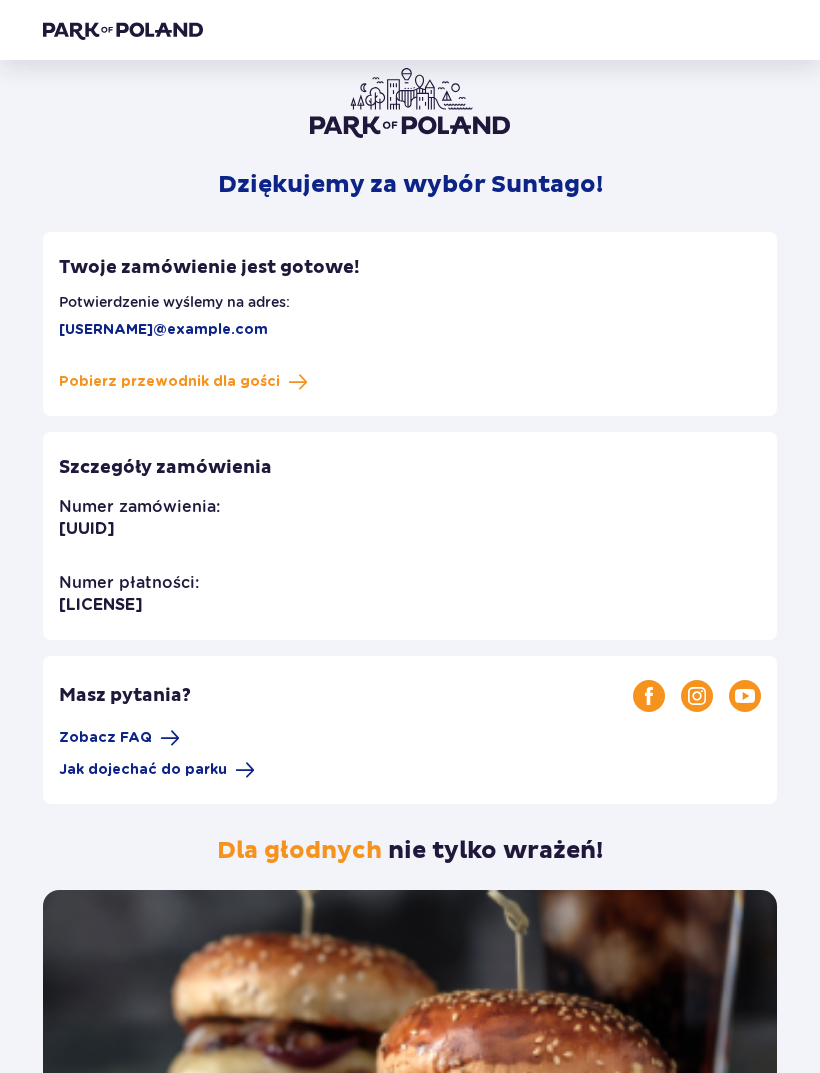 scroll, scrollTop: 0, scrollLeft: 0, axis: both 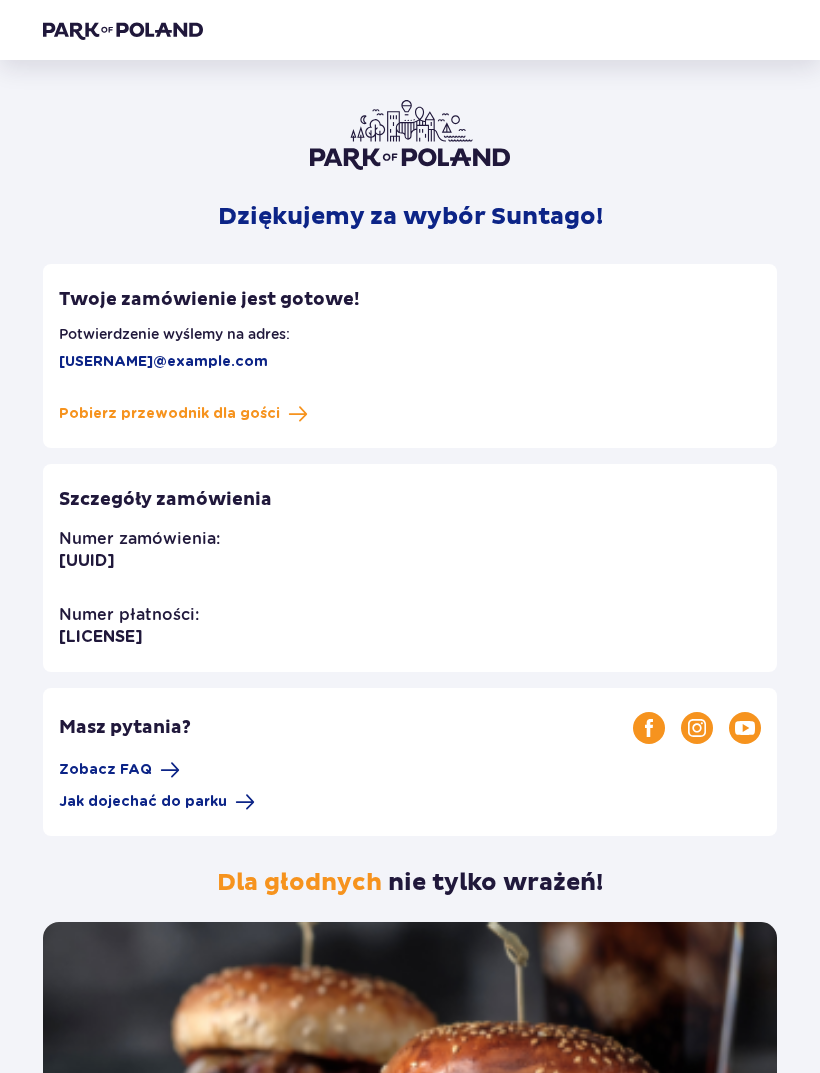click at bounding box center (123, 30) 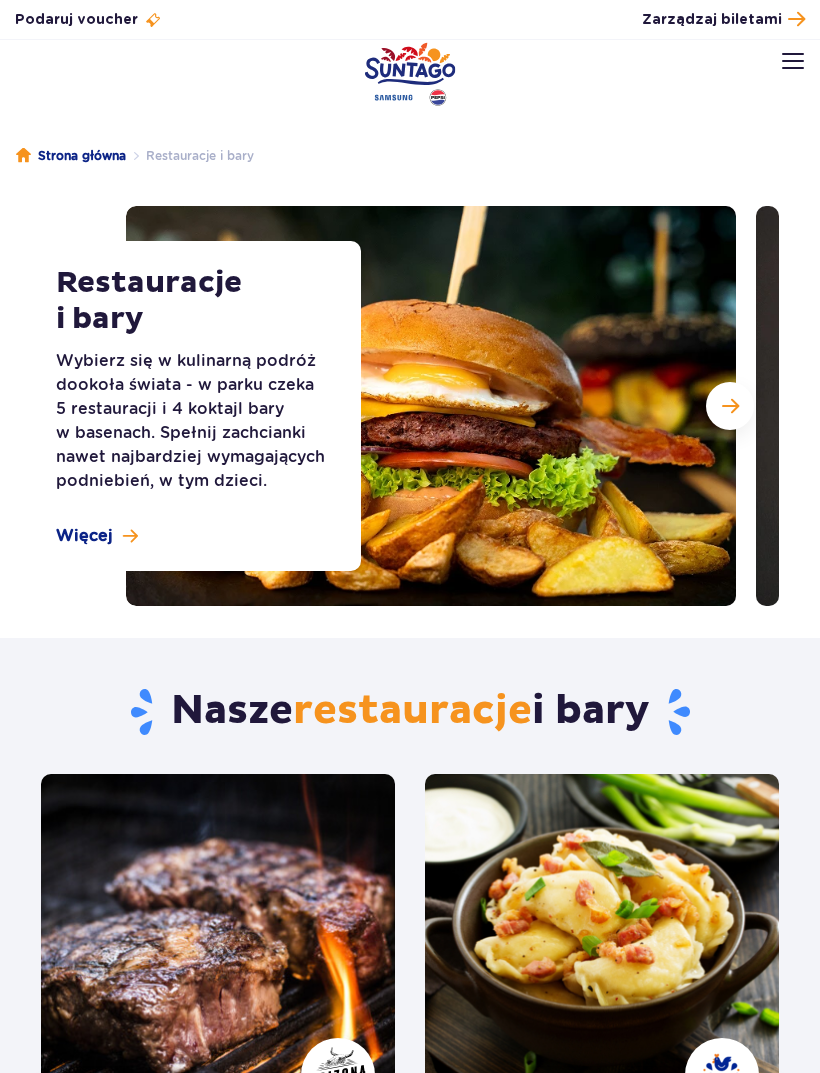 scroll, scrollTop: 0, scrollLeft: 0, axis: both 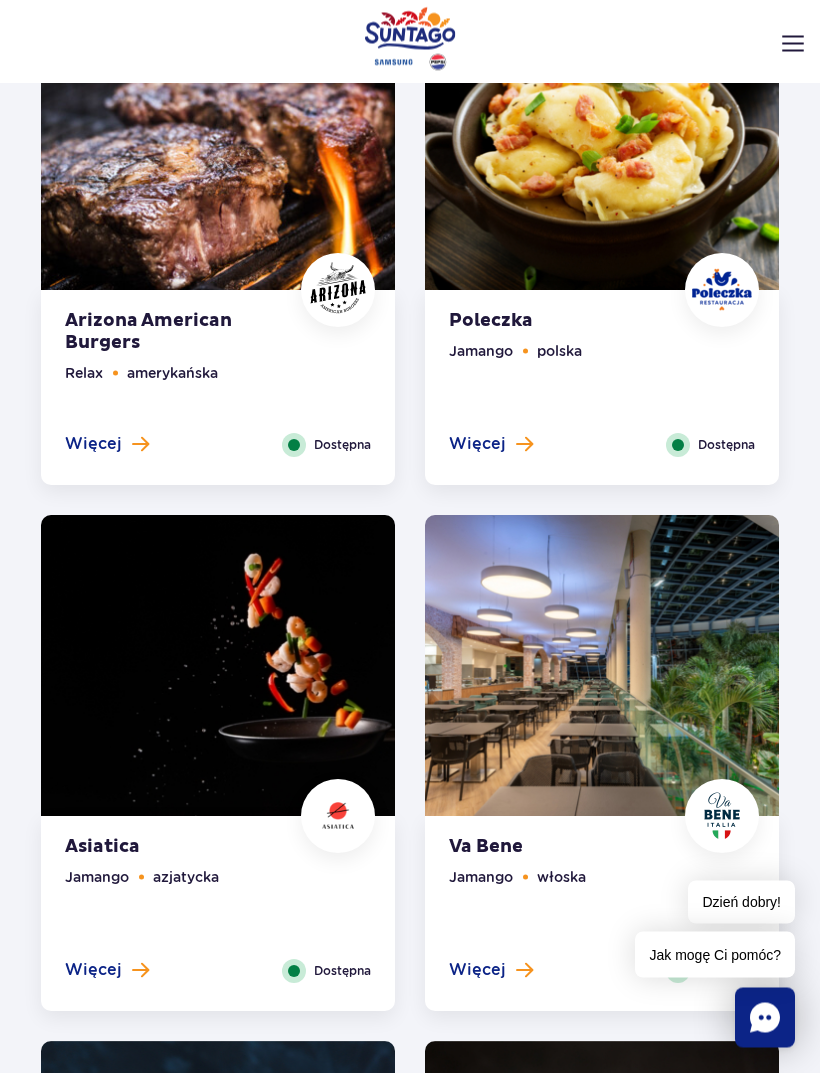 click on "Więcej" at bounding box center (107, 971) 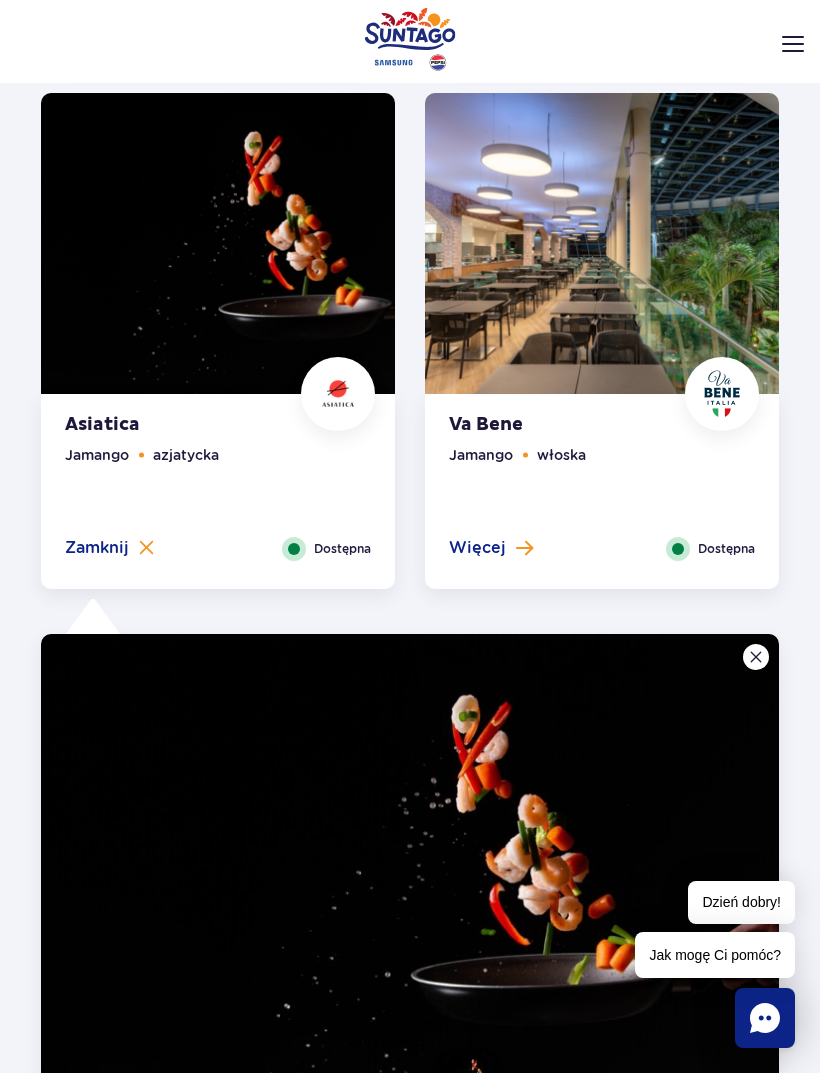 scroll, scrollTop: 1206, scrollLeft: 0, axis: vertical 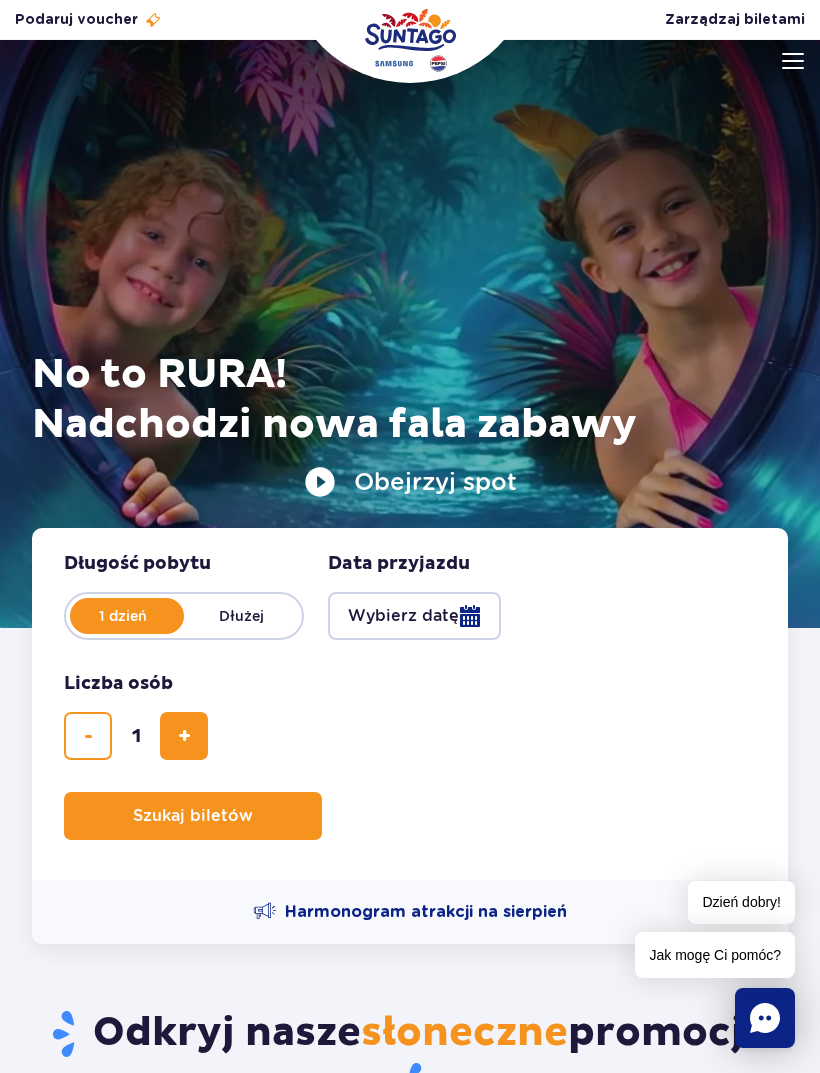 click at bounding box center (793, 61) 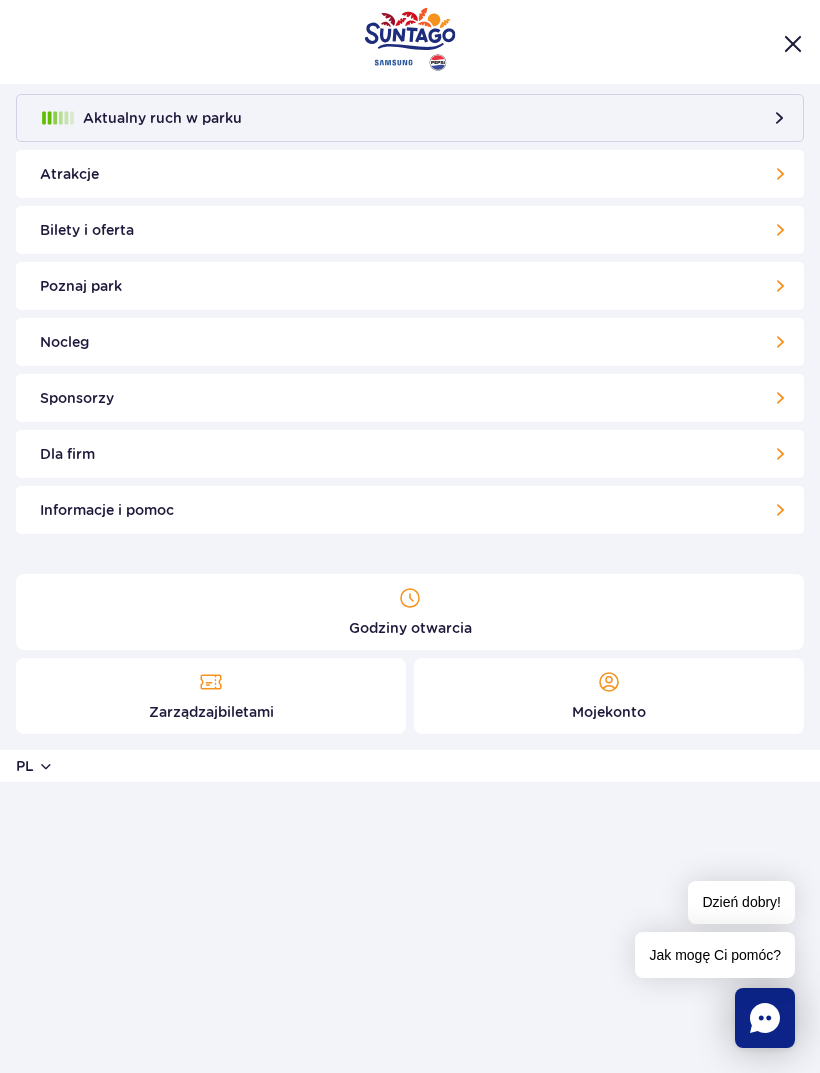 click on "Atrakcje" at bounding box center (410, 174) 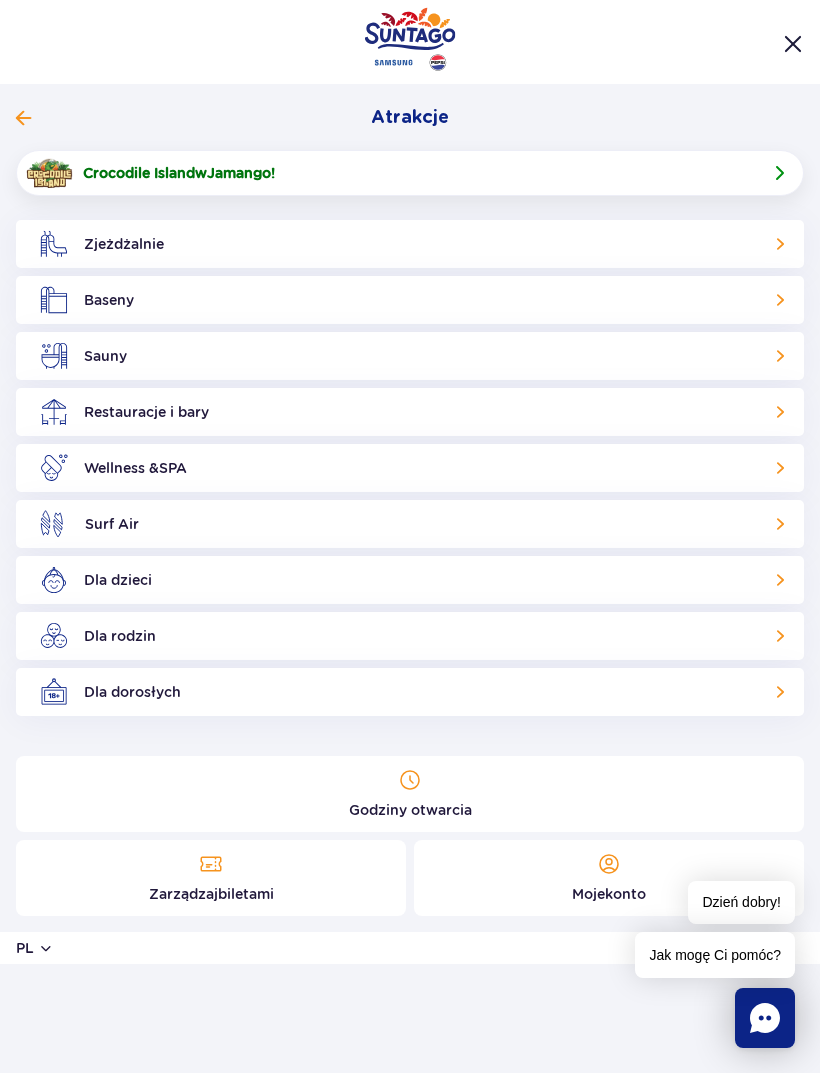 click on "Zjeżdżalnie" at bounding box center [410, 244] 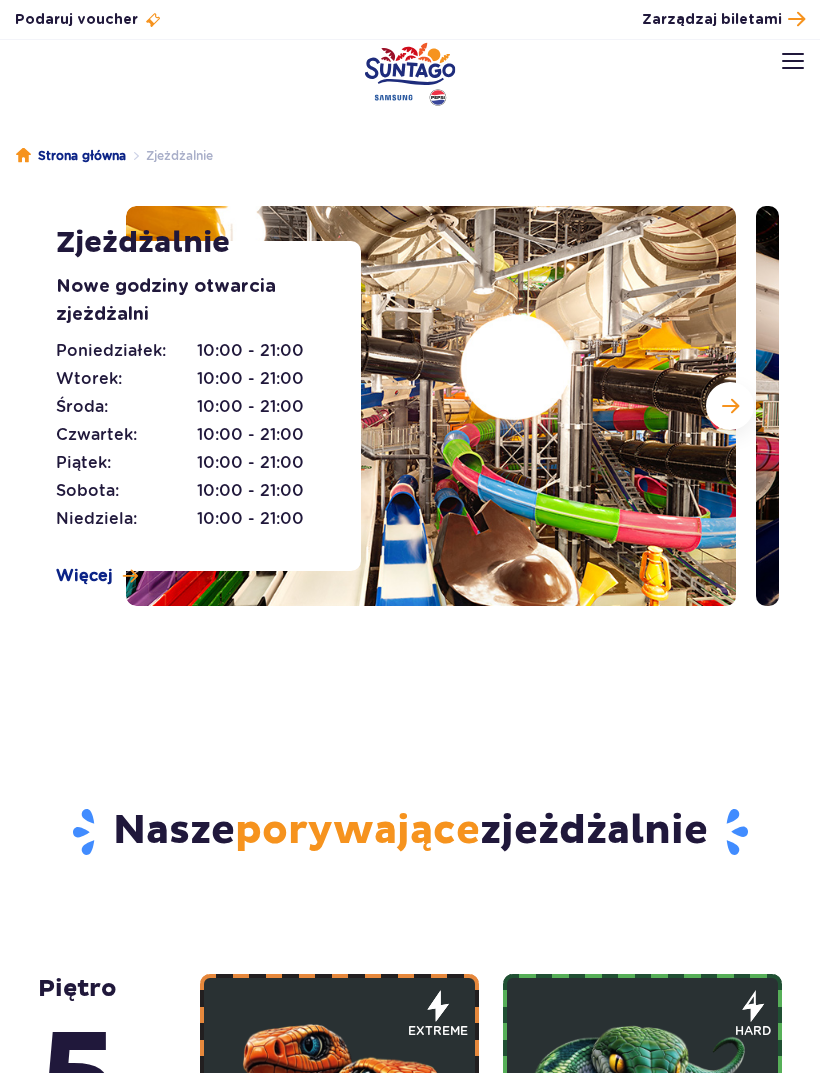scroll, scrollTop: 0, scrollLeft: 0, axis: both 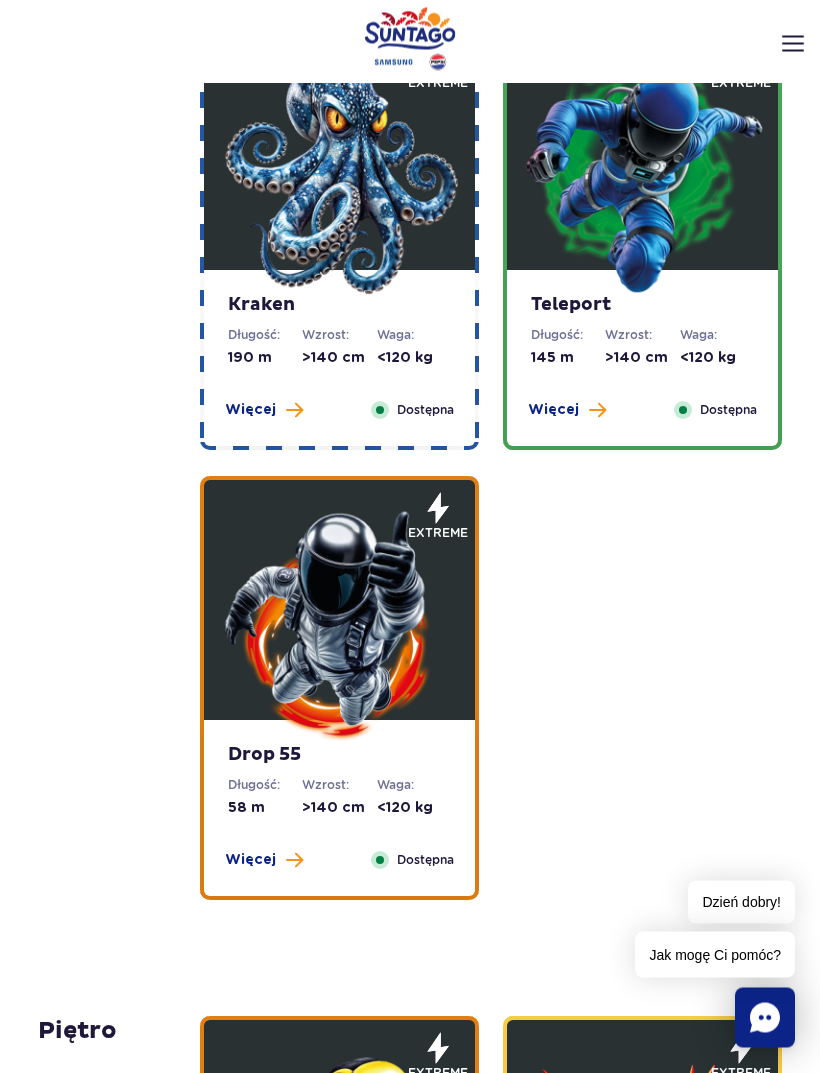 click on "Więcej" at bounding box center (264, 861) 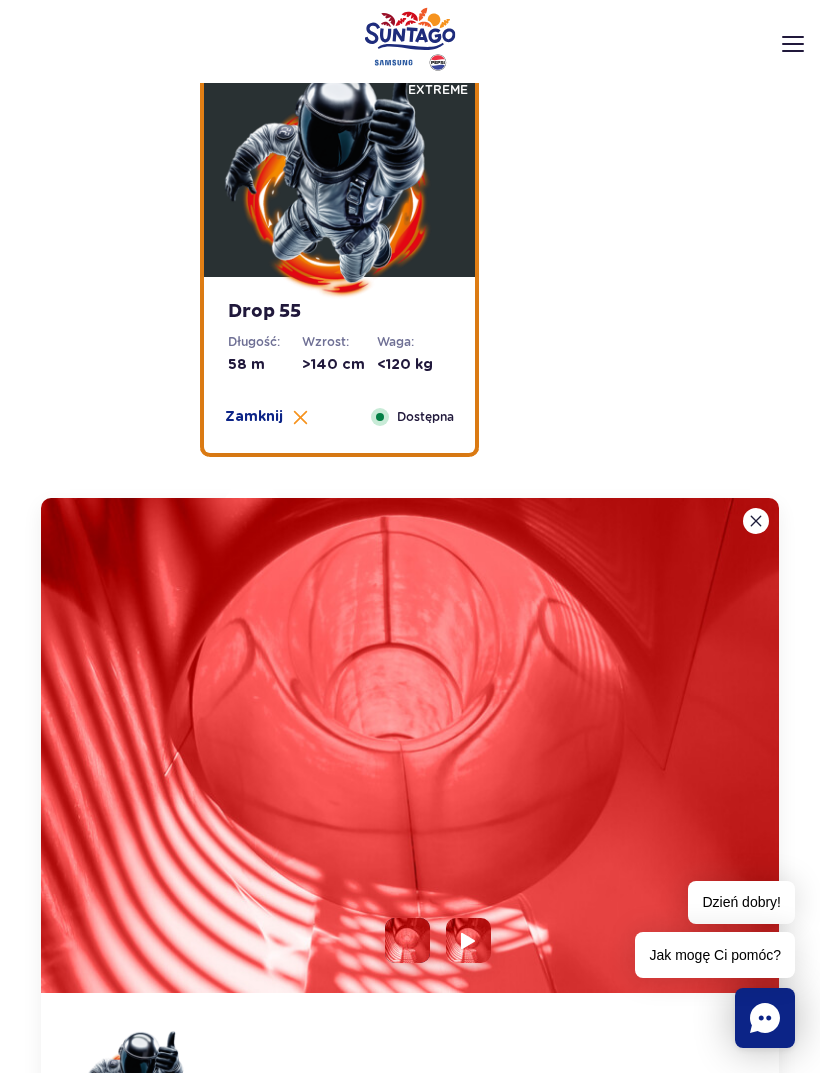 scroll, scrollTop: 2848, scrollLeft: 0, axis: vertical 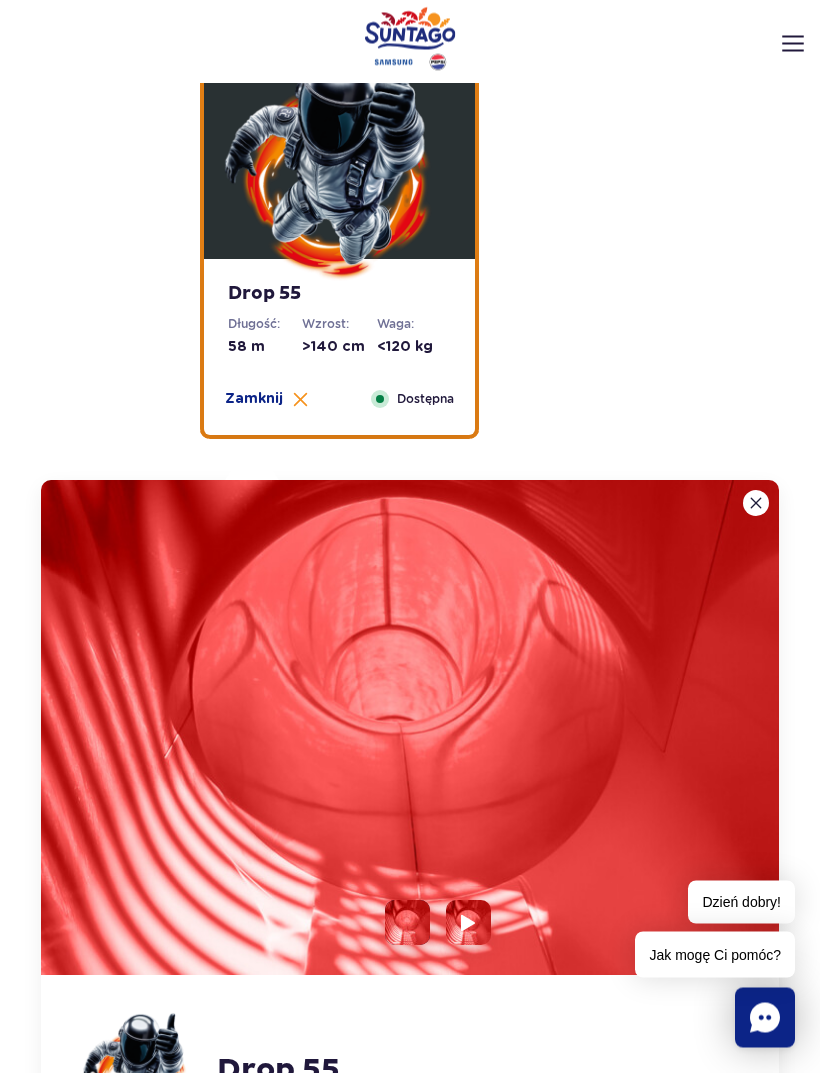 click at bounding box center [468, 923] 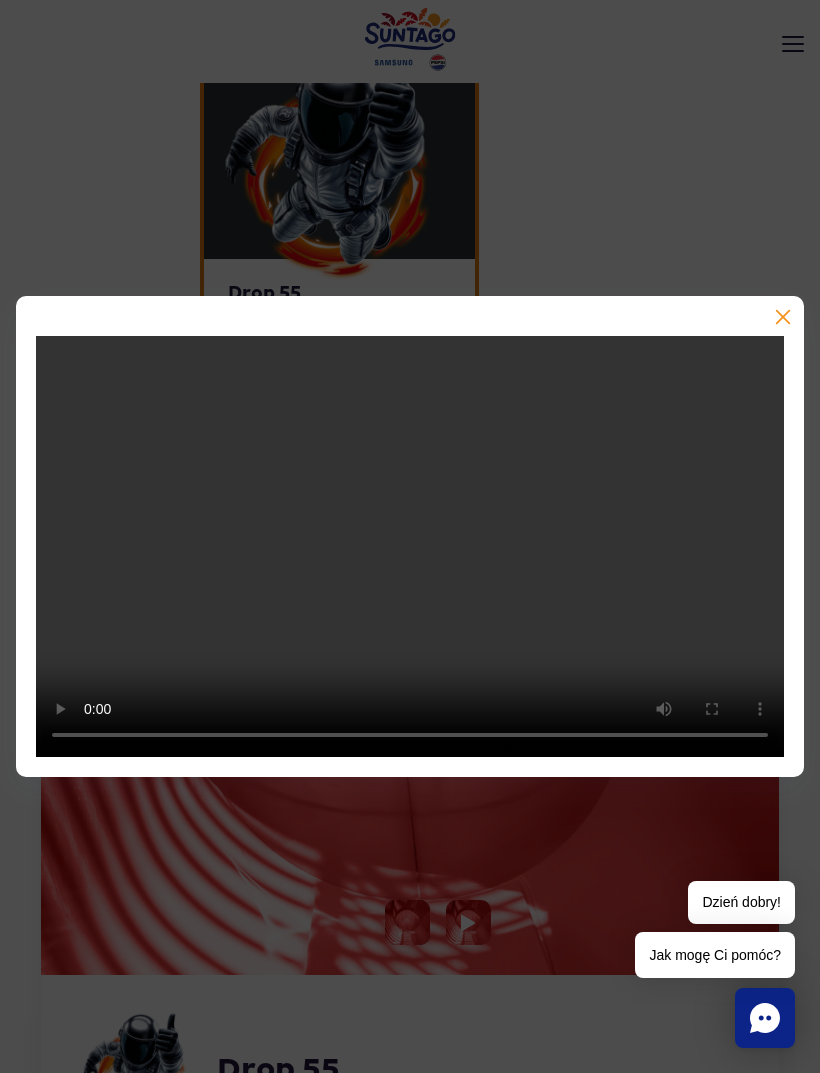 click at bounding box center [410, 536] 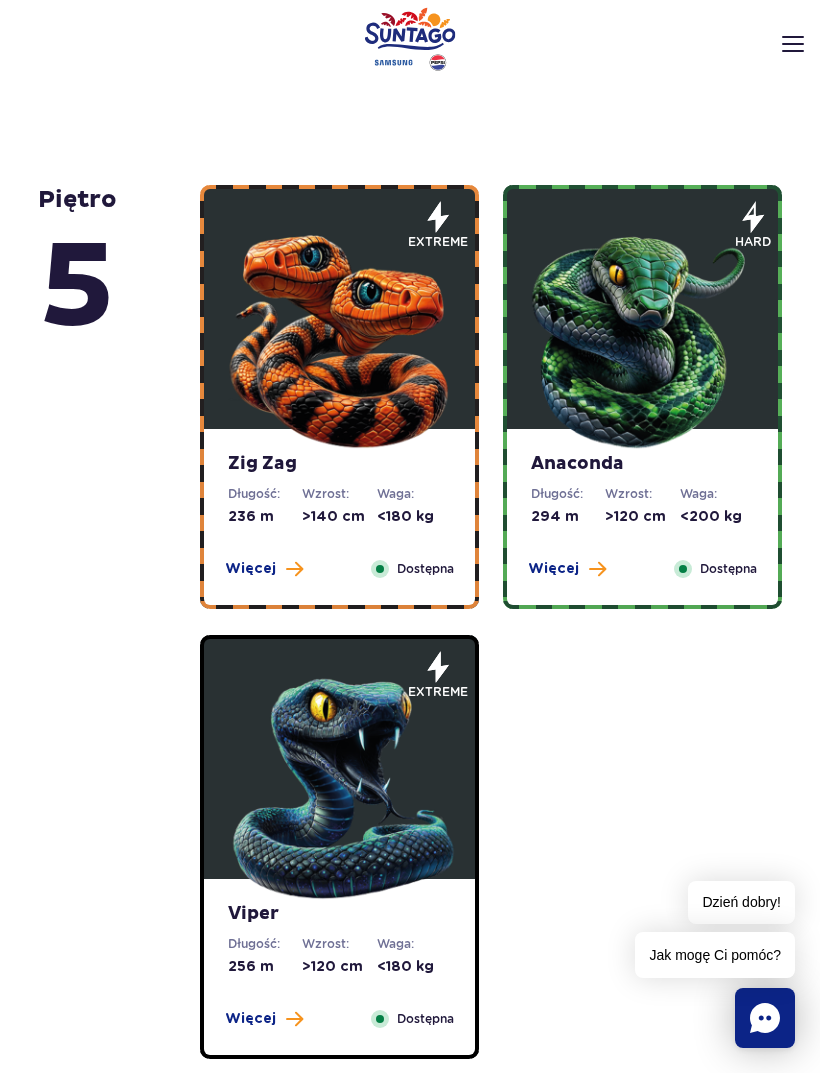 scroll, scrollTop: 804, scrollLeft: 0, axis: vertical 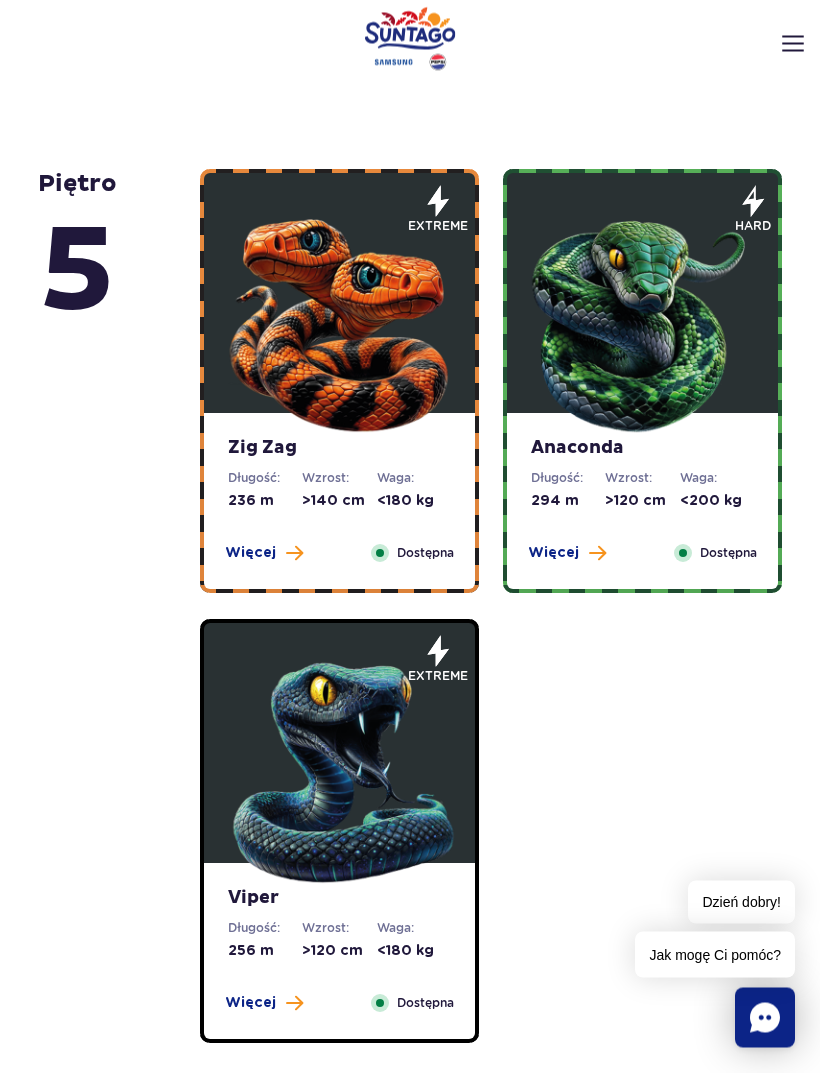 click on "Anaconda
Długość:
294 m
Wzrost:
>120 cm
Waga:
<200 kg
Więcej
Zamknij
Dostępna" at bounding box center [642, 502] 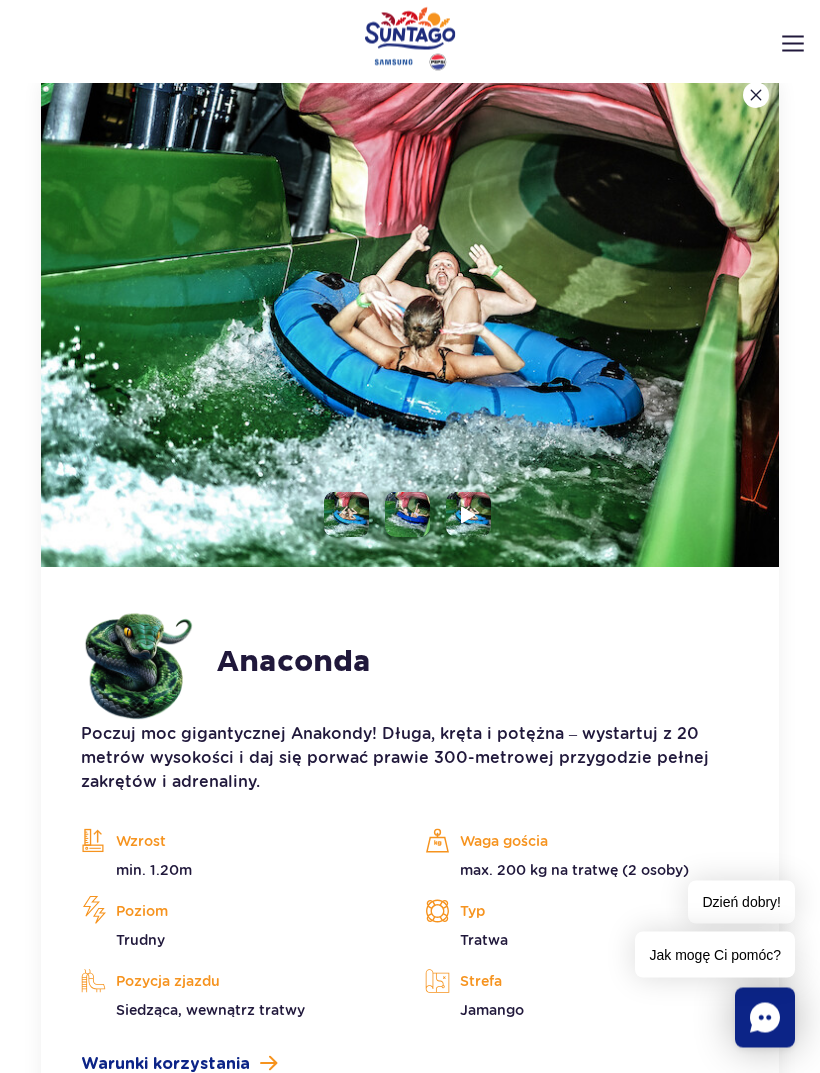 scroll, scrollTop: 1367, scrollLeft: 0, axis: vertical 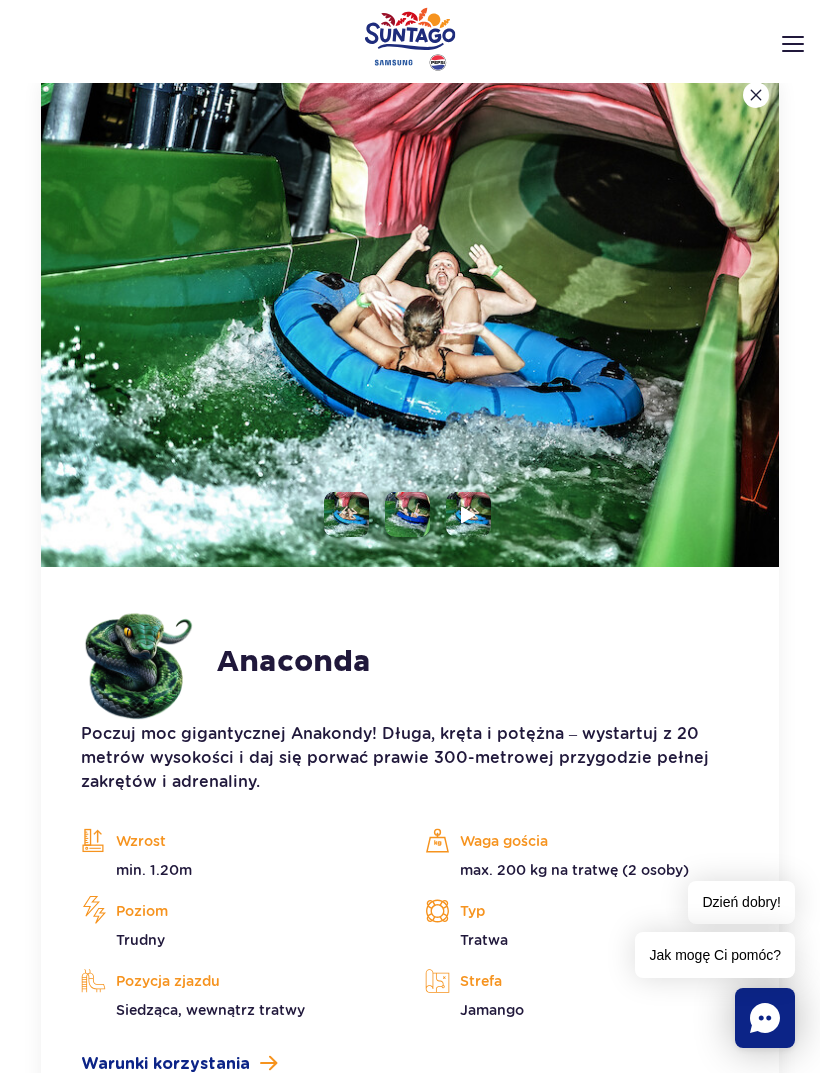 click at bounding box center [468, 515] 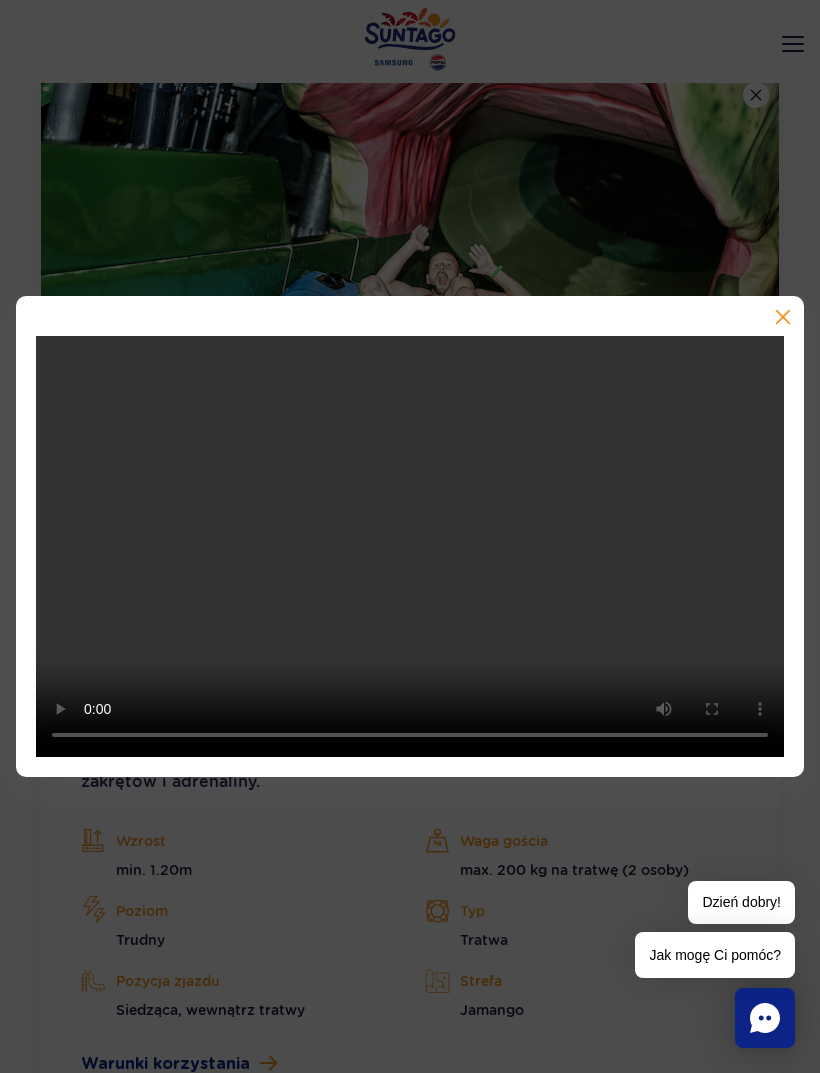 click at bounding box center [781, 319] 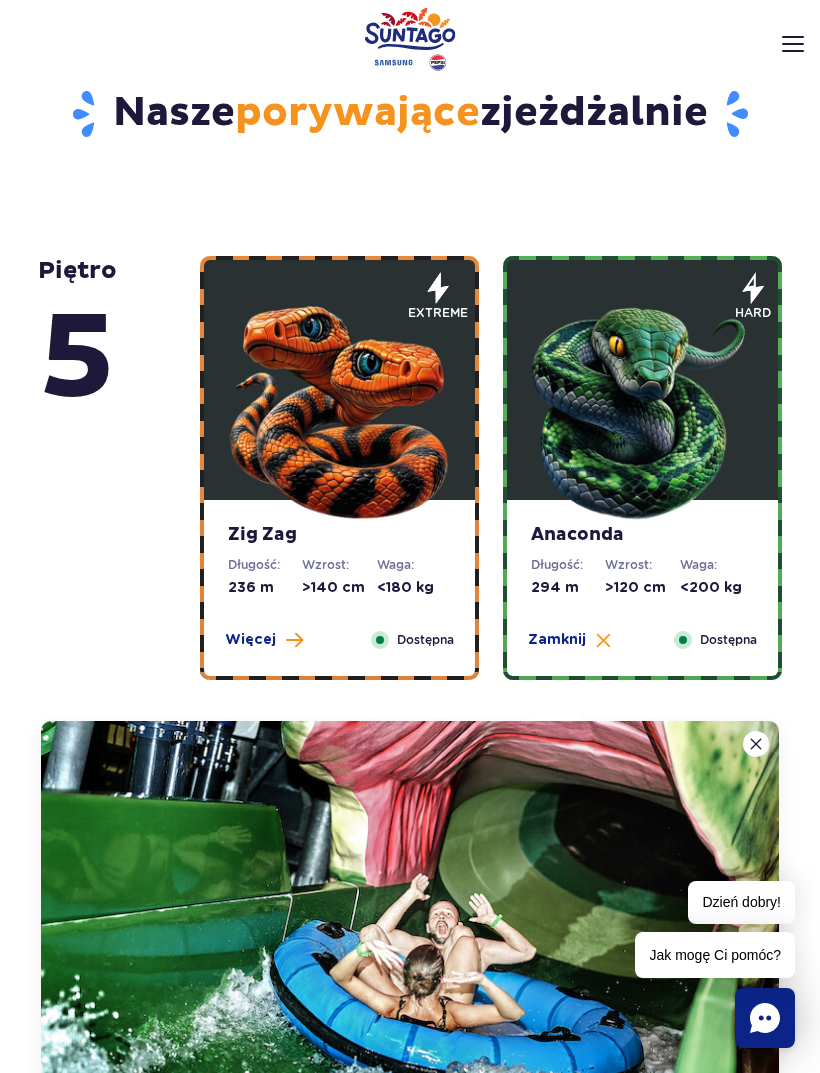 click on "Więcej" at bounding box center [264, 640] 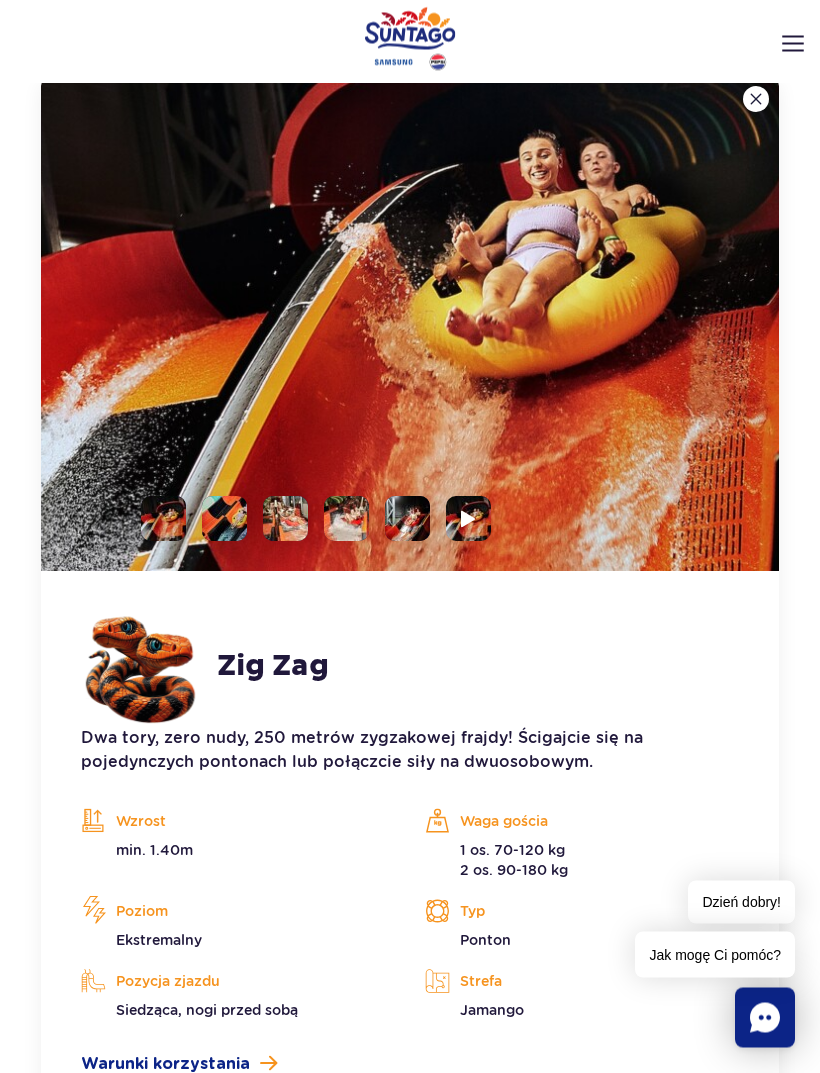 scroll, scrollTop: 1350, scrollLeft: 0, axis: vertical 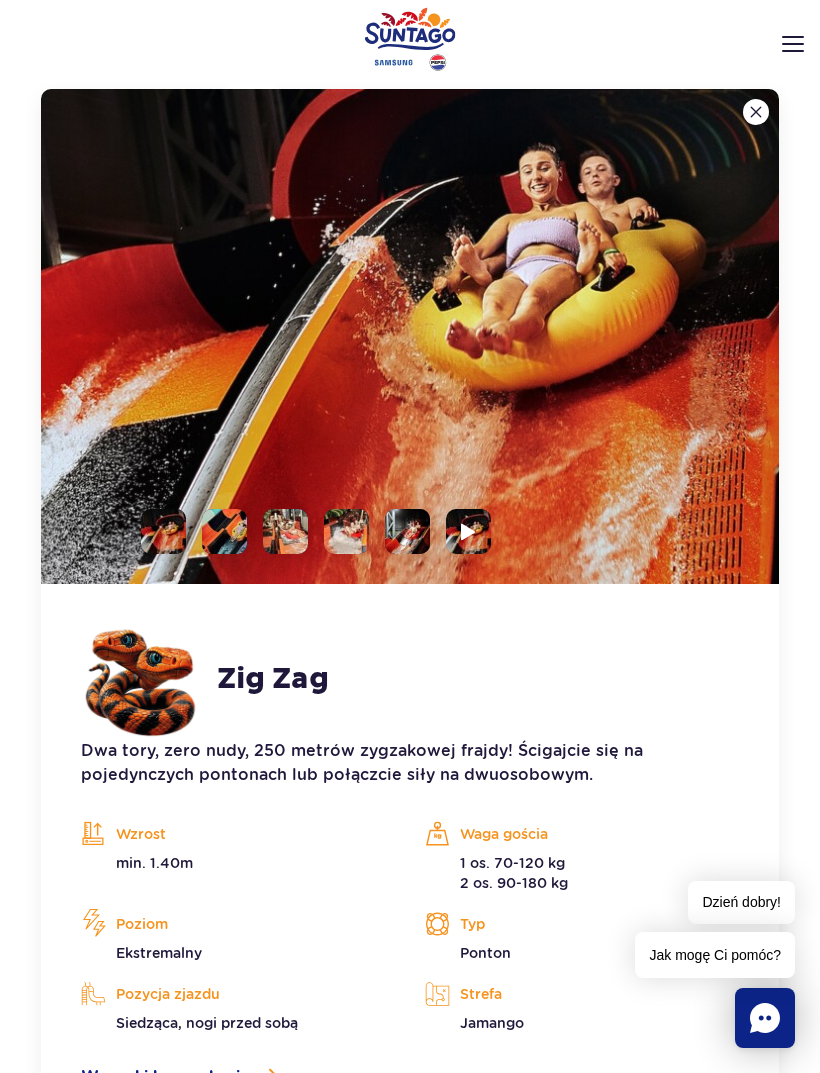click at bounding box center [163, 531] 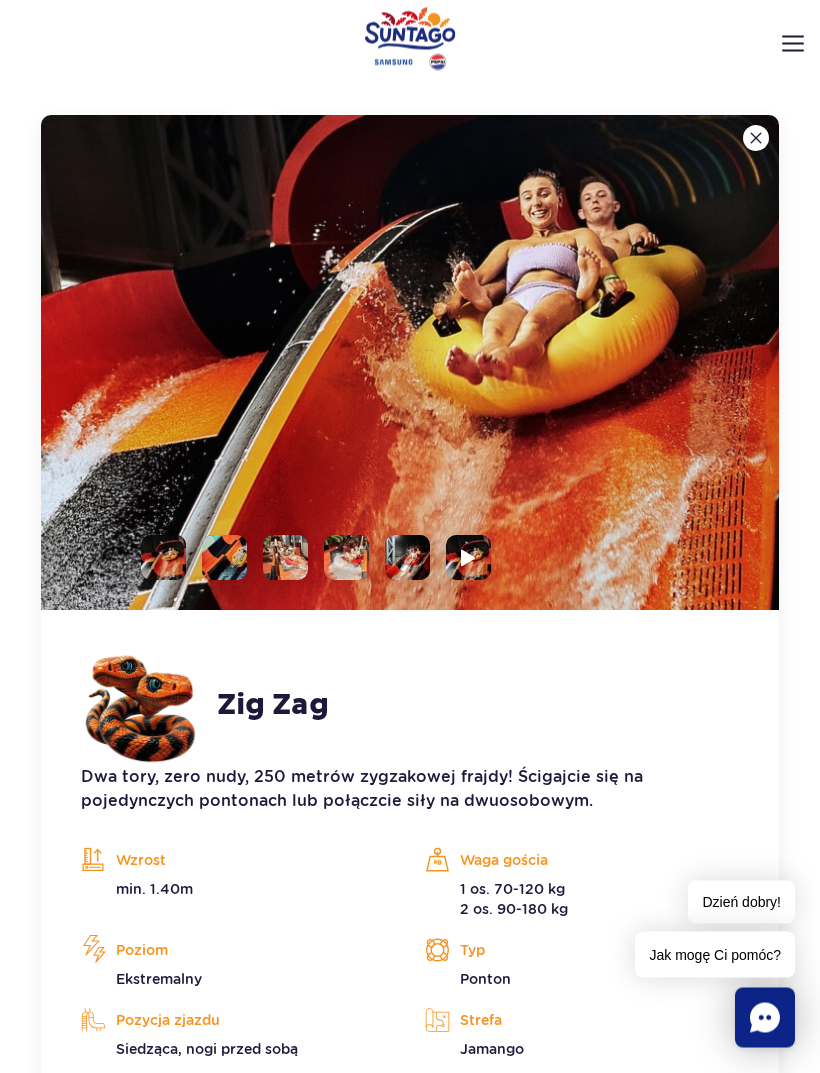 scroll, scrollTop: 1313, scrollLeft: 0, axis: vertical 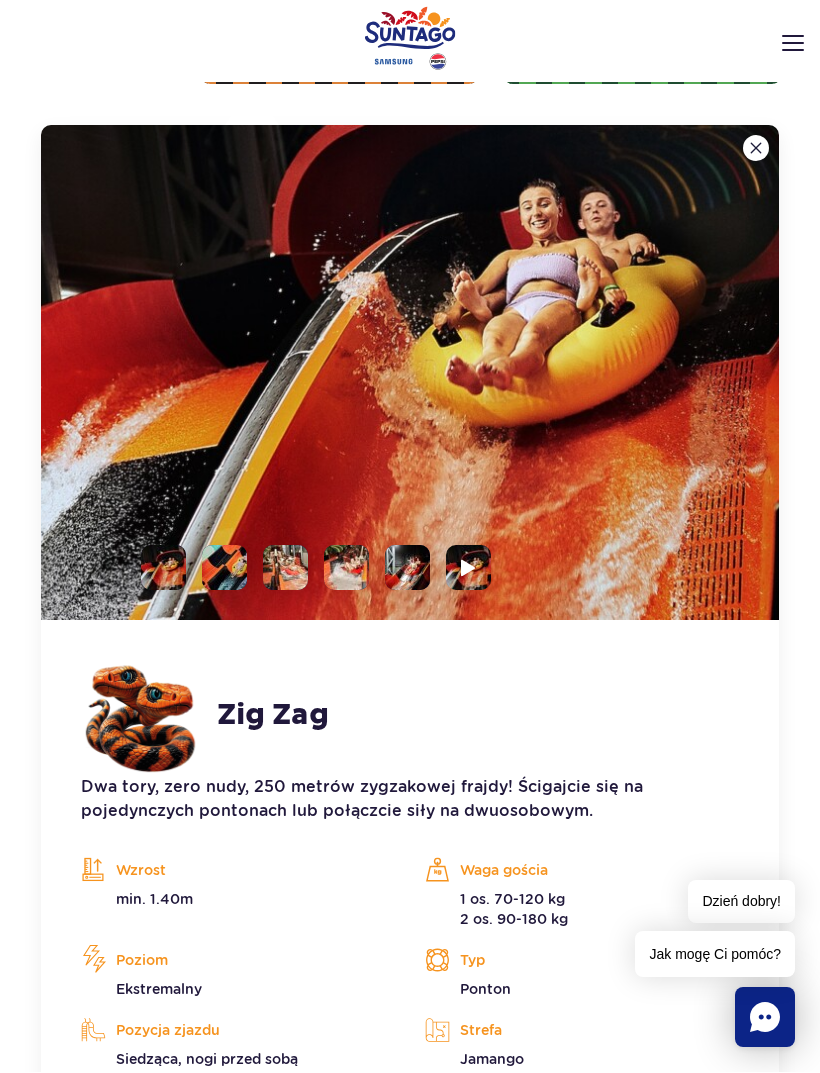 click at bounding box center (163, 568) 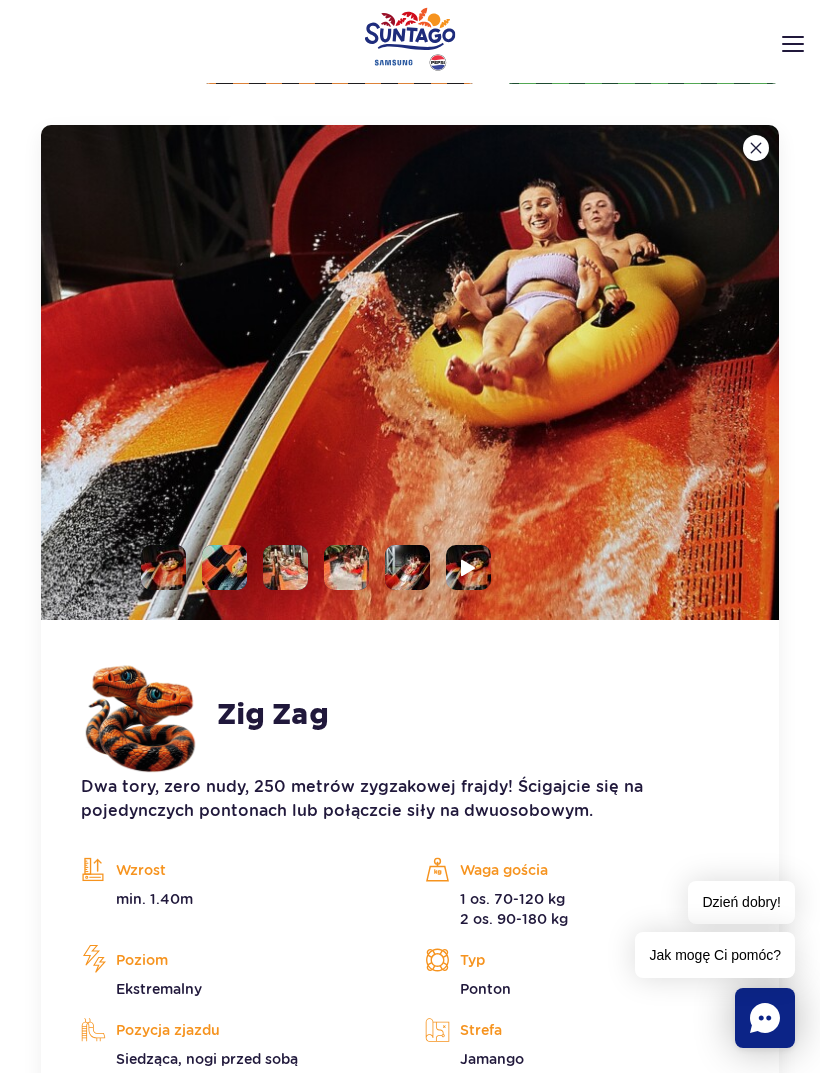 click at bounding box center [224, 567] 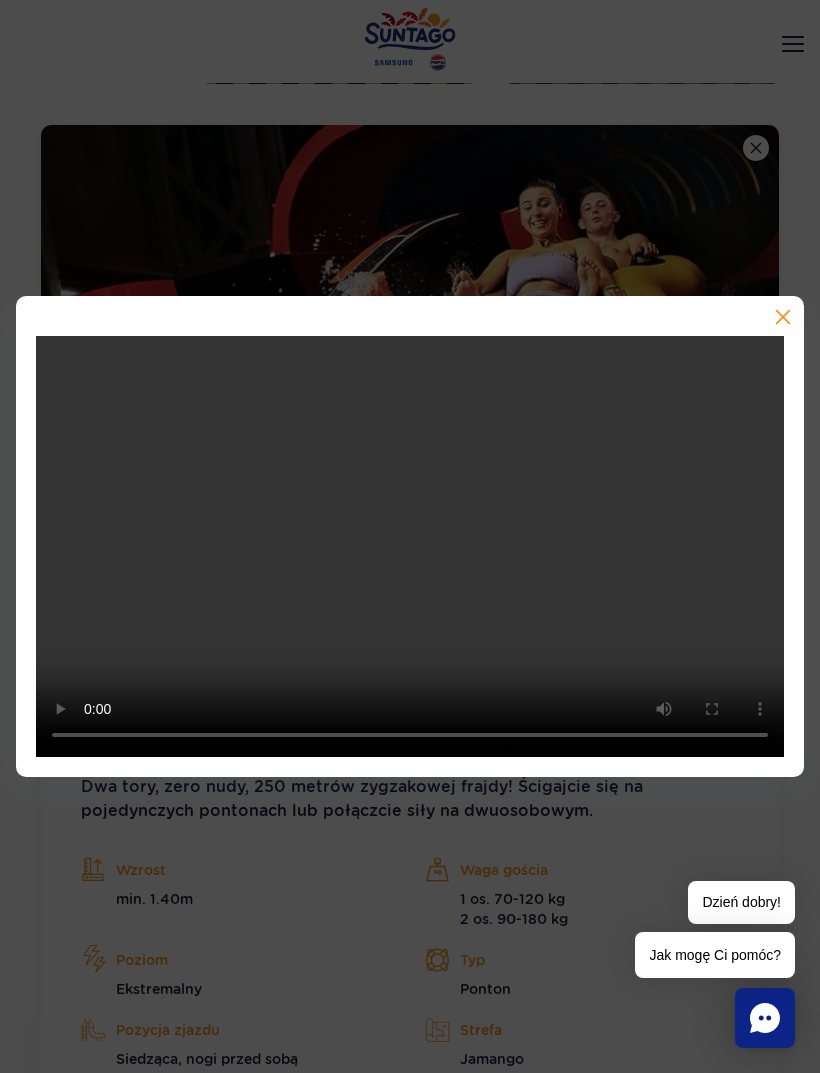 click at bounding box center [781, 319] 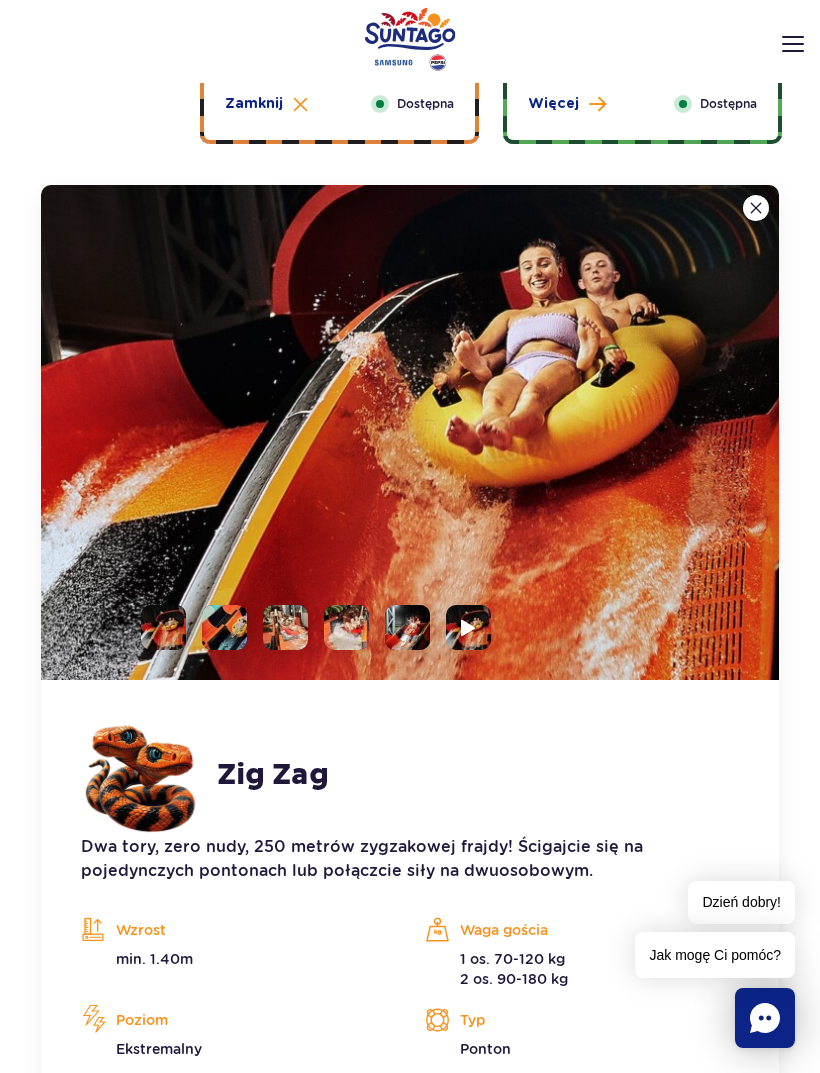 scroll, scrollTop: 1239, scrollLeft: 0, axis: vertical 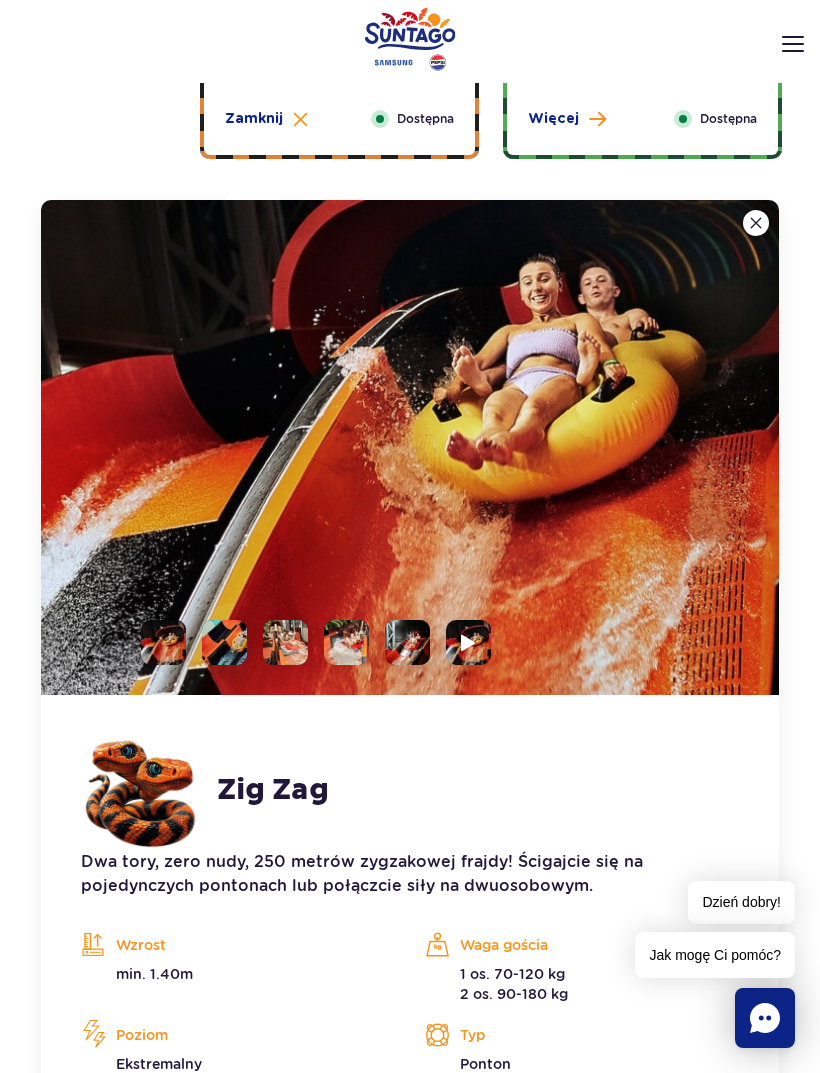 click at bounding box center [346, 642] 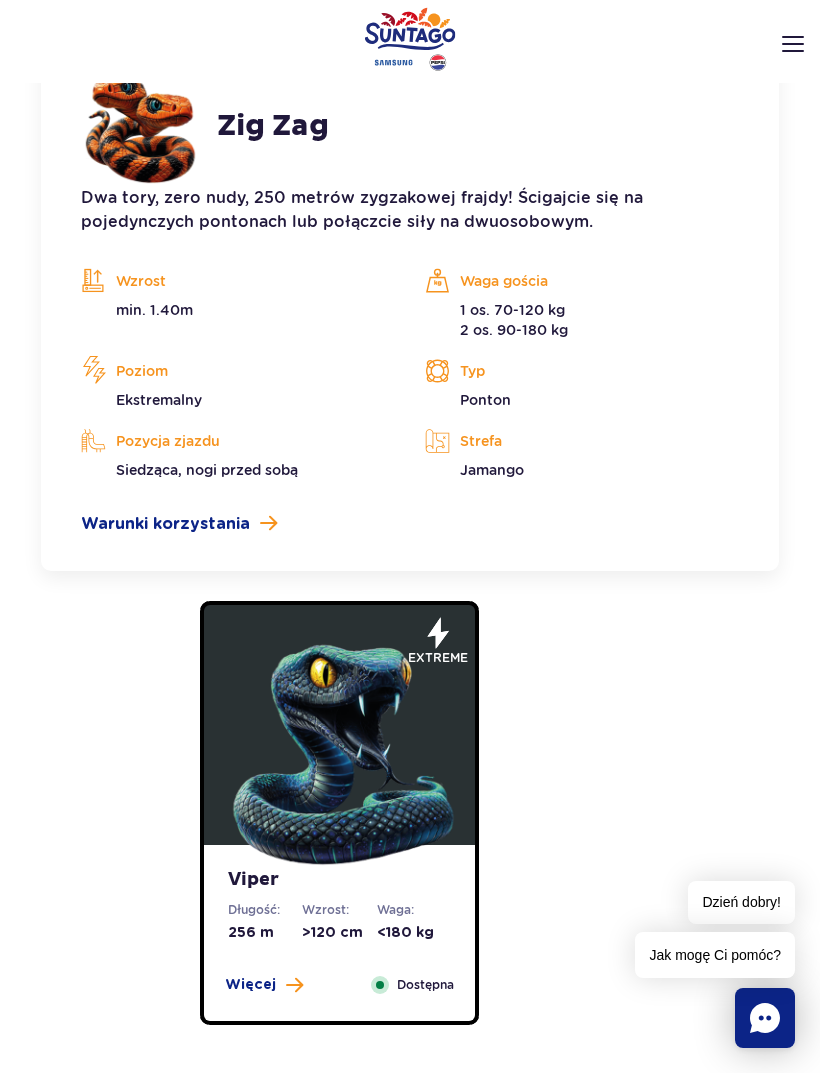 scroll, scrollTop: 1933, scrollLeft: 0, axis: vertical 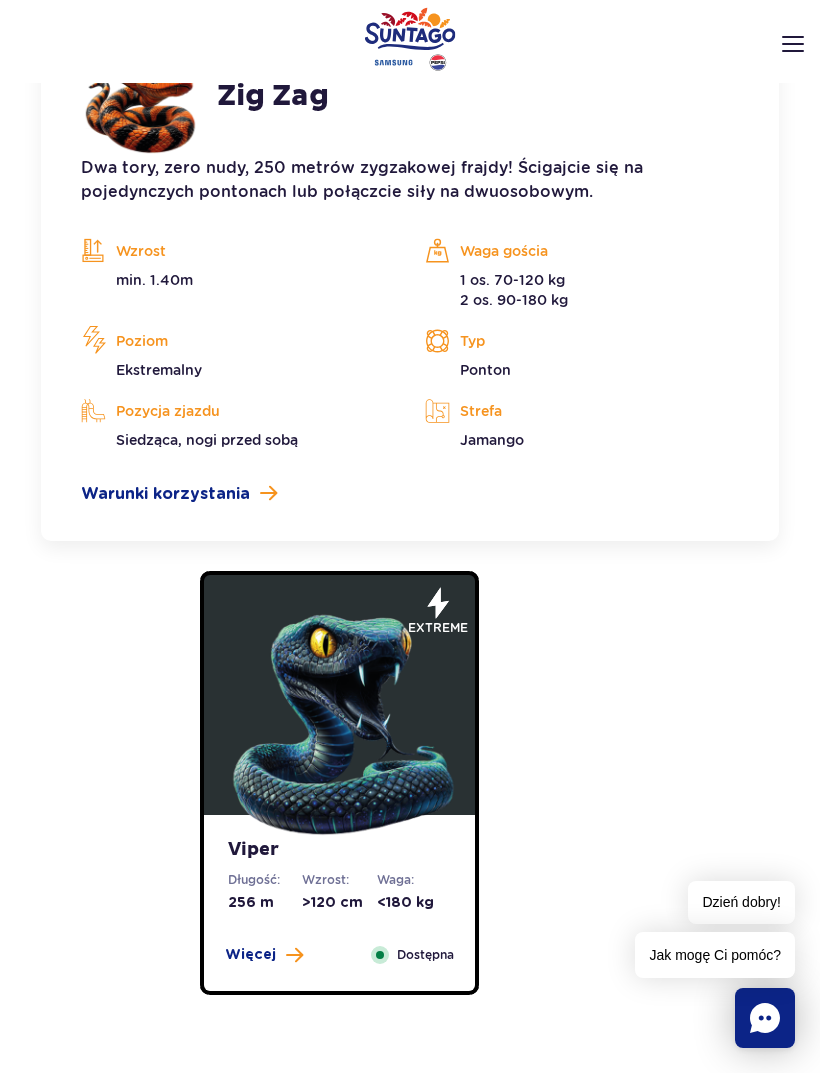 click on "Więcej" at bounding box center (264, 955) 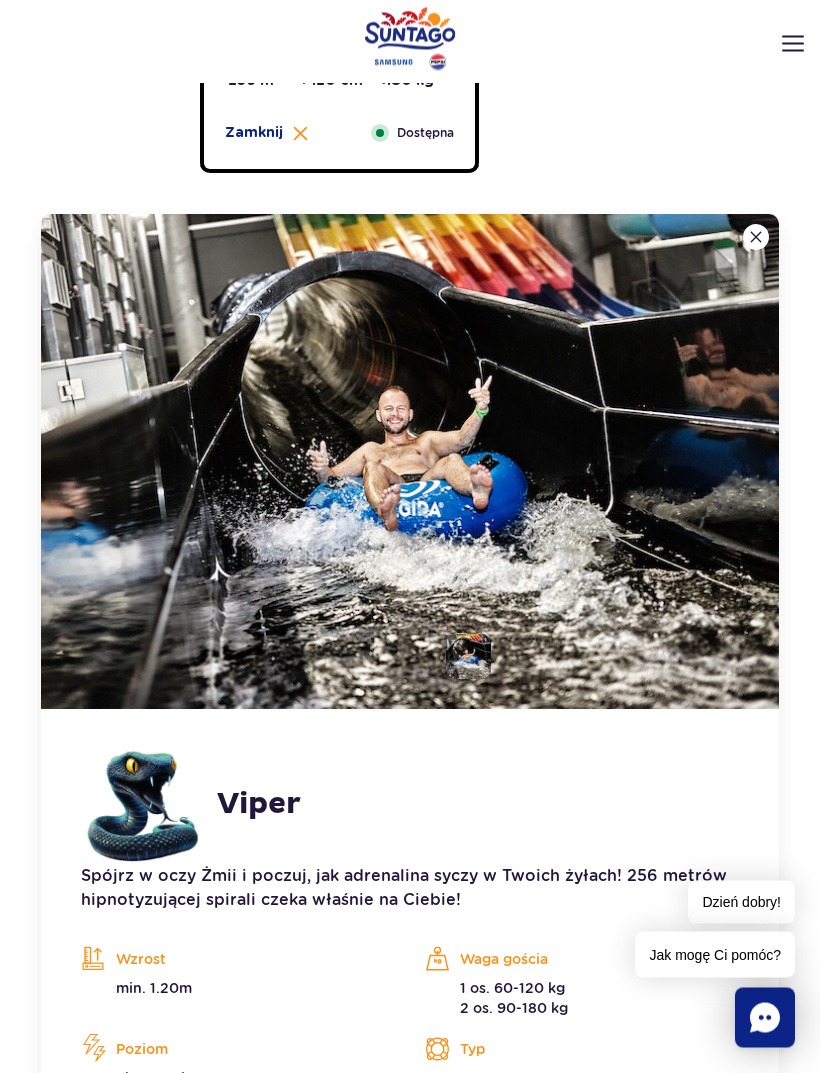 scroll, scrollTop: 1675, scrollLeft: 0, axis: vertical 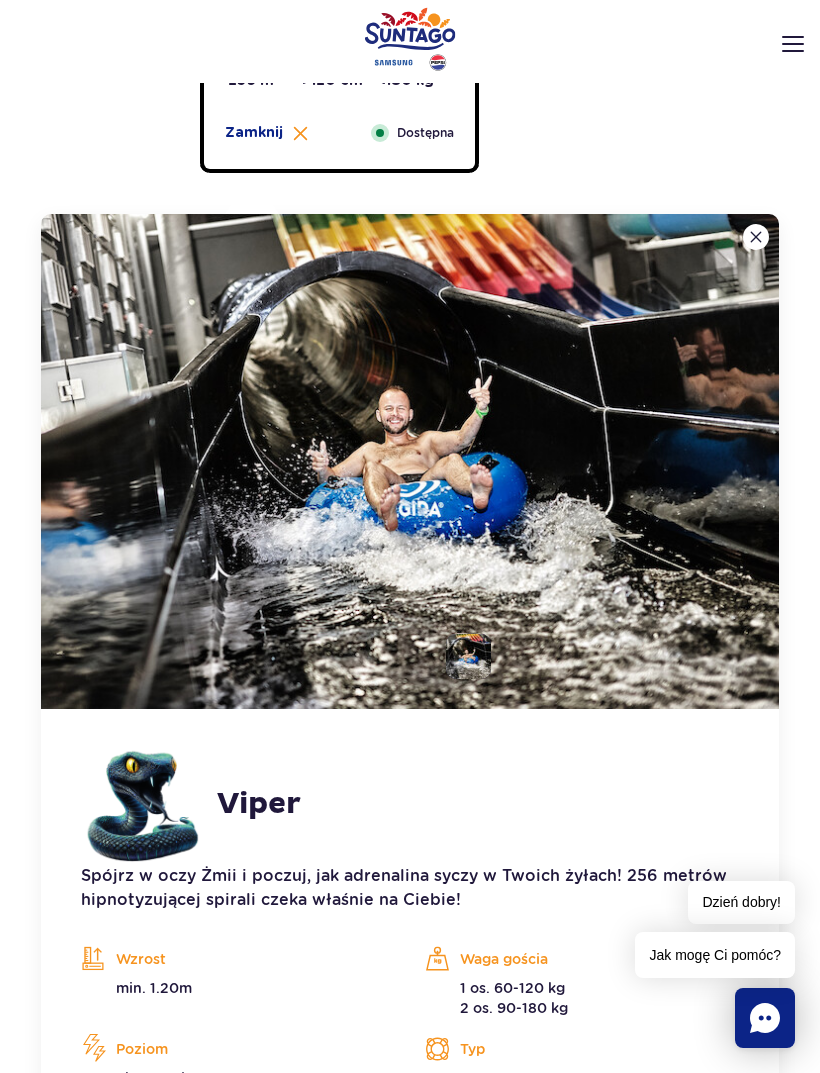 click at bounding box center (468, 656) 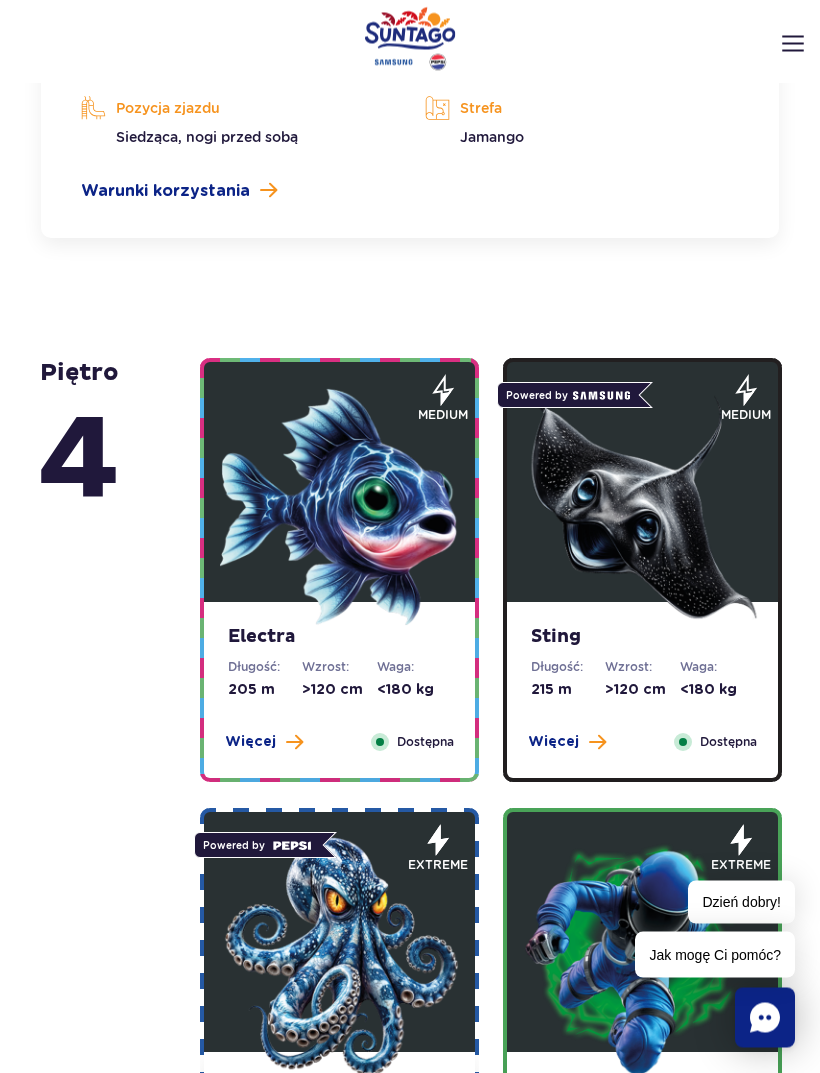 scroll, scrollTop: 2695, scrollLeft: 0, axis: vertical 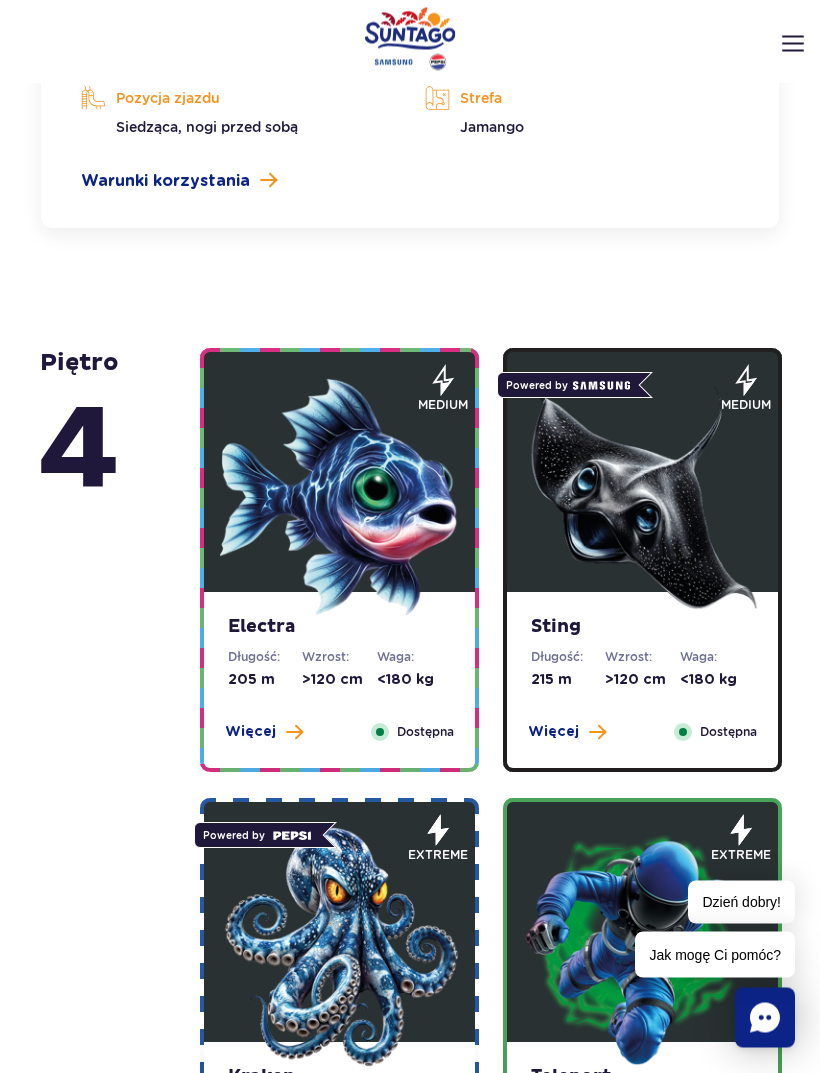 click at bounding box center [340, 498] 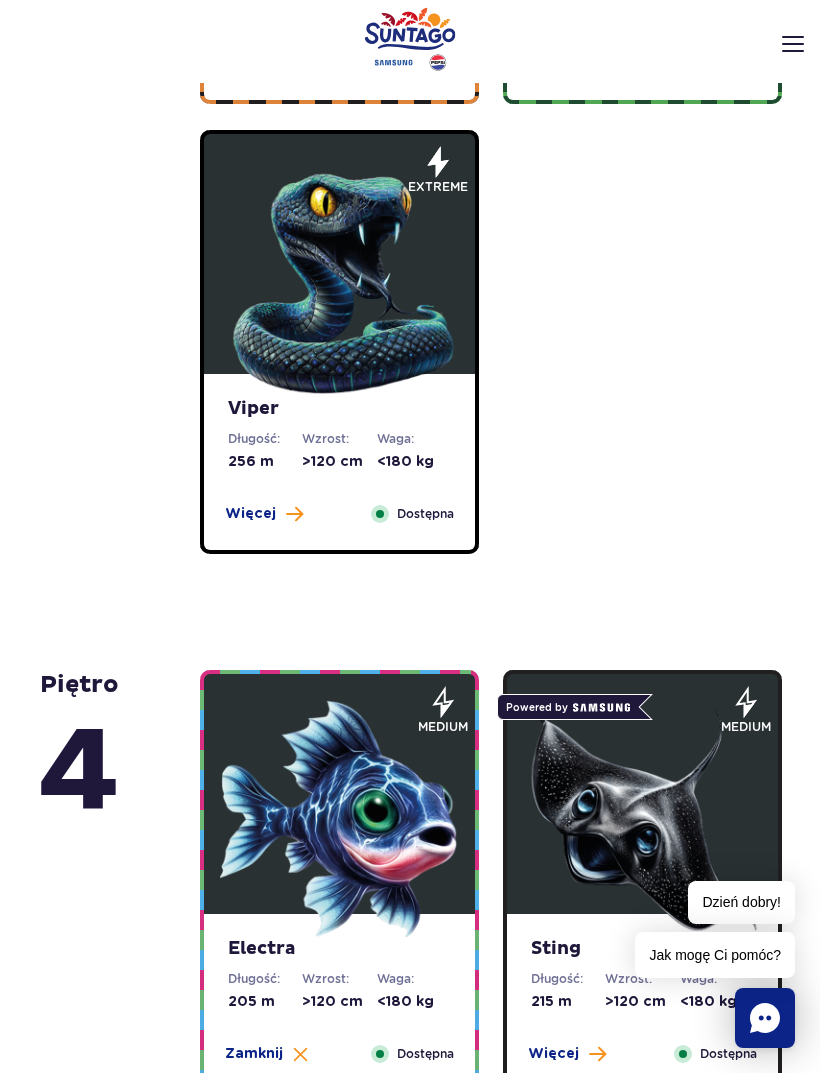 scroll, scrollTop: 1293, scrollLeft: 0, axis: vertical 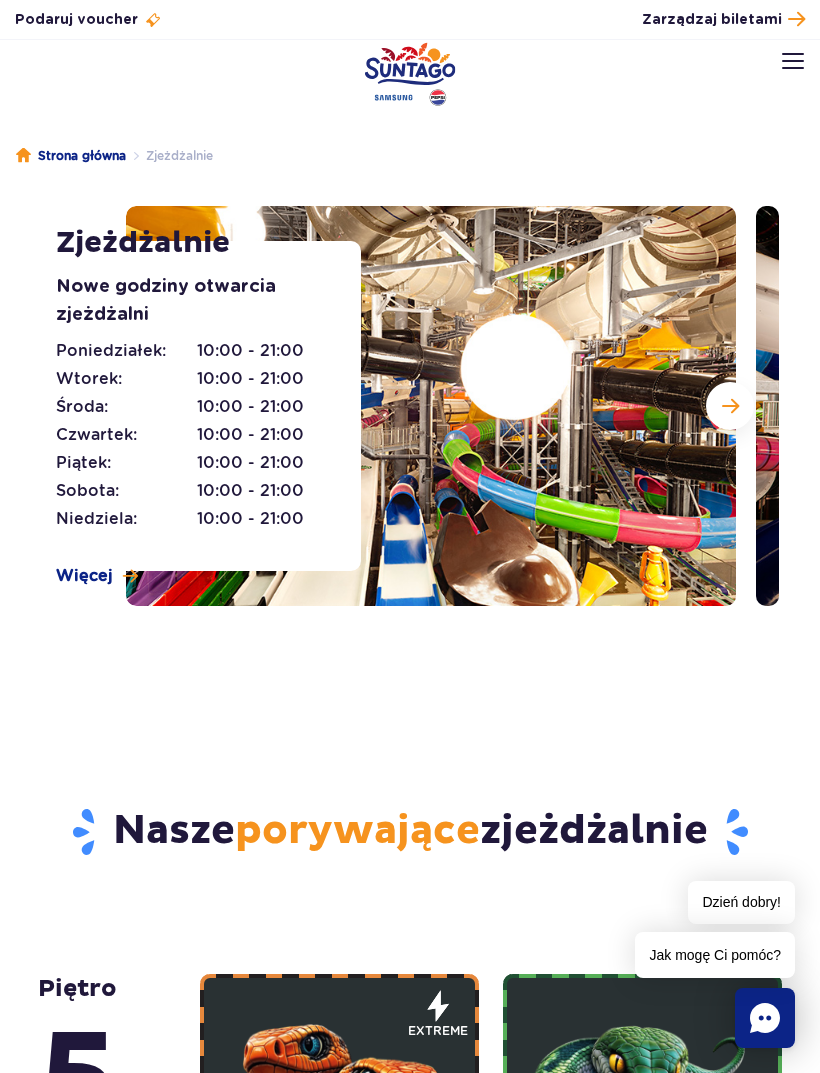 click at bounding box center (793, 61) 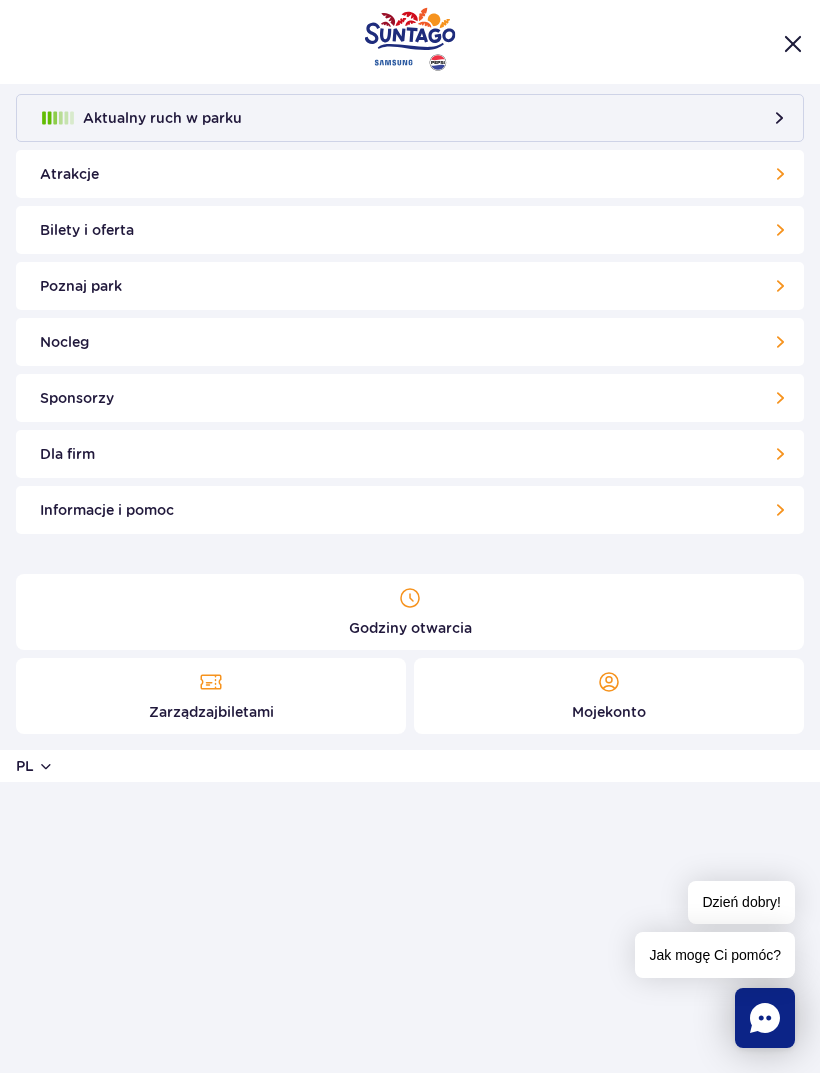 scroll, scrollTop: 0, scrollLeft: 0, axis: both 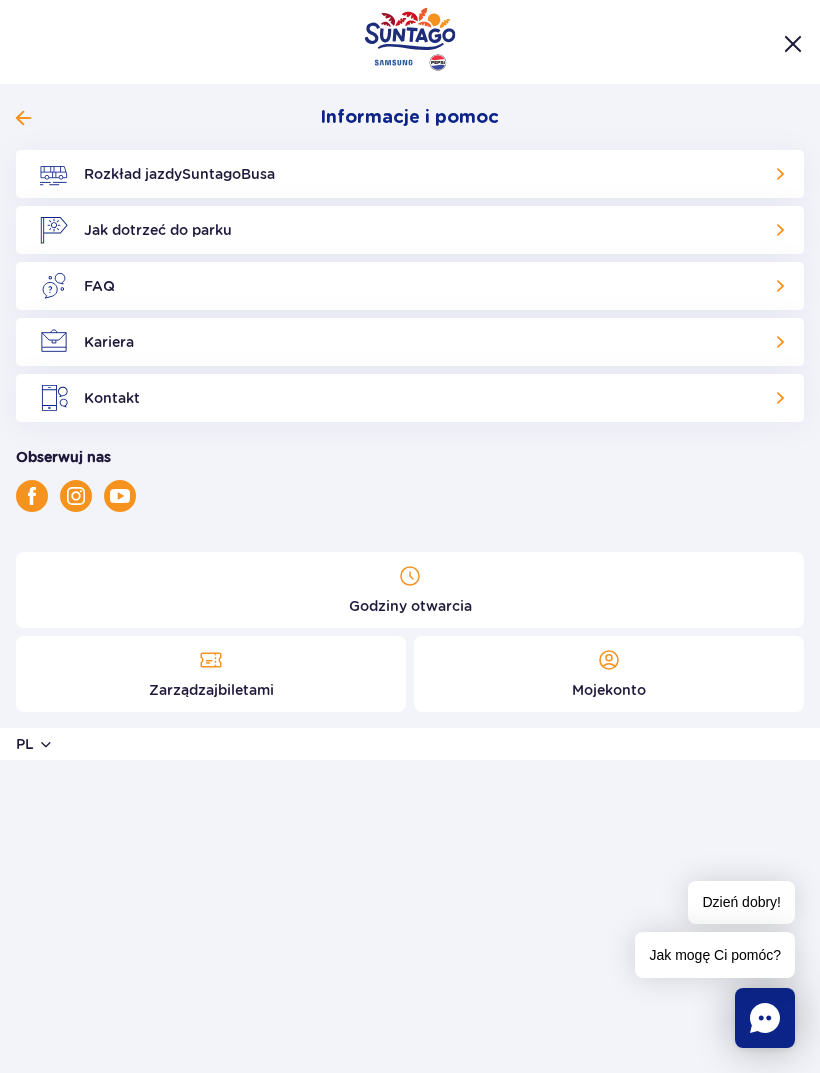 click on "Jak dotrzeć do parku" at bounding box center (410, 230) 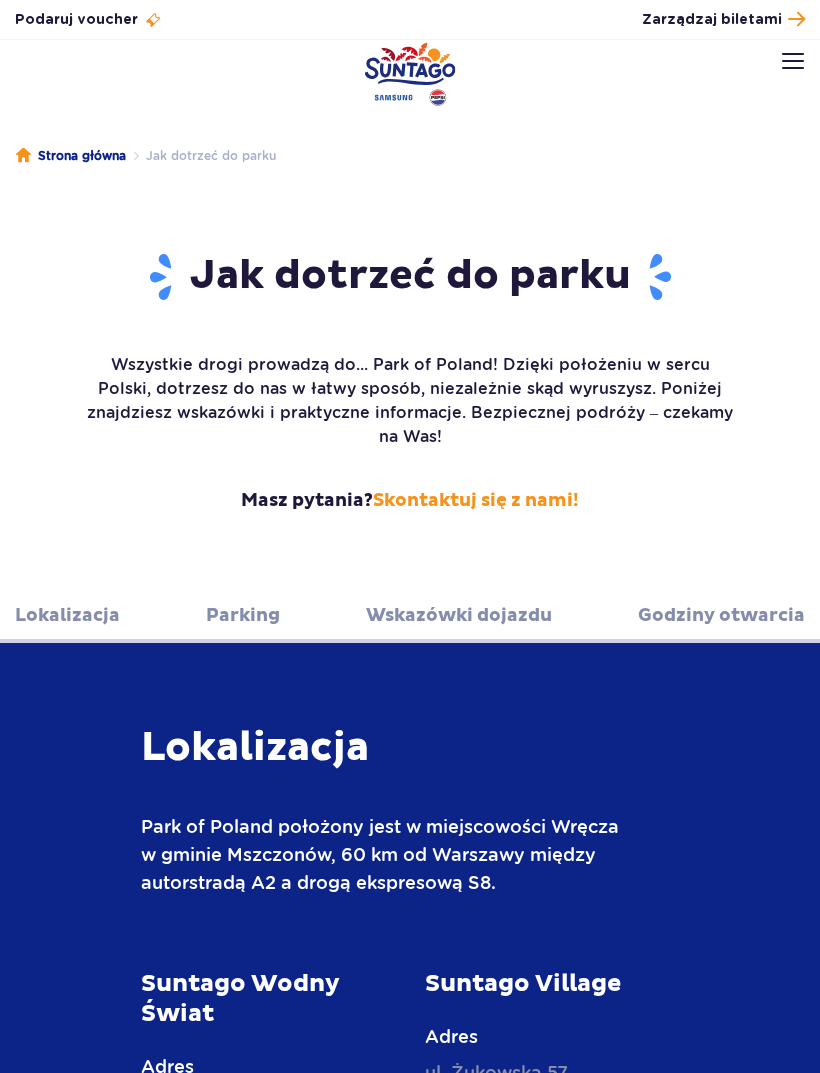 scroll, scrollTop: 0, scrollLeft: 0, axis: both 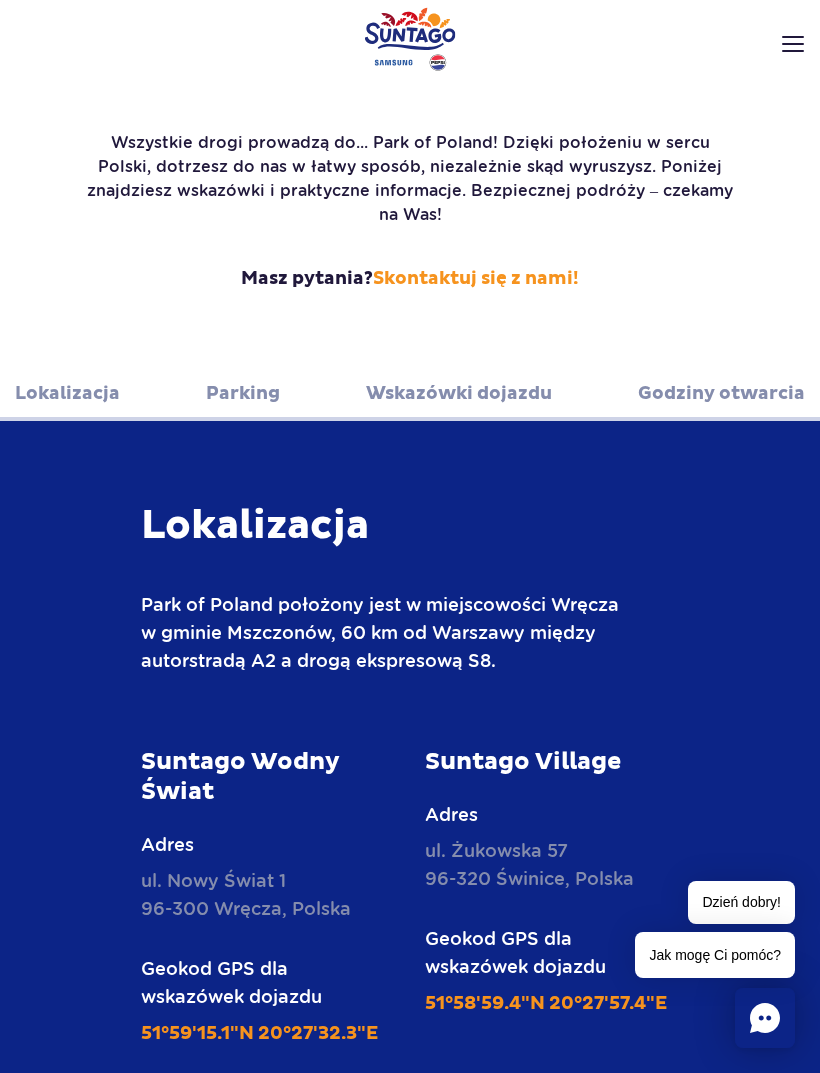 click on "Parking" at bounding box center [243, 393] 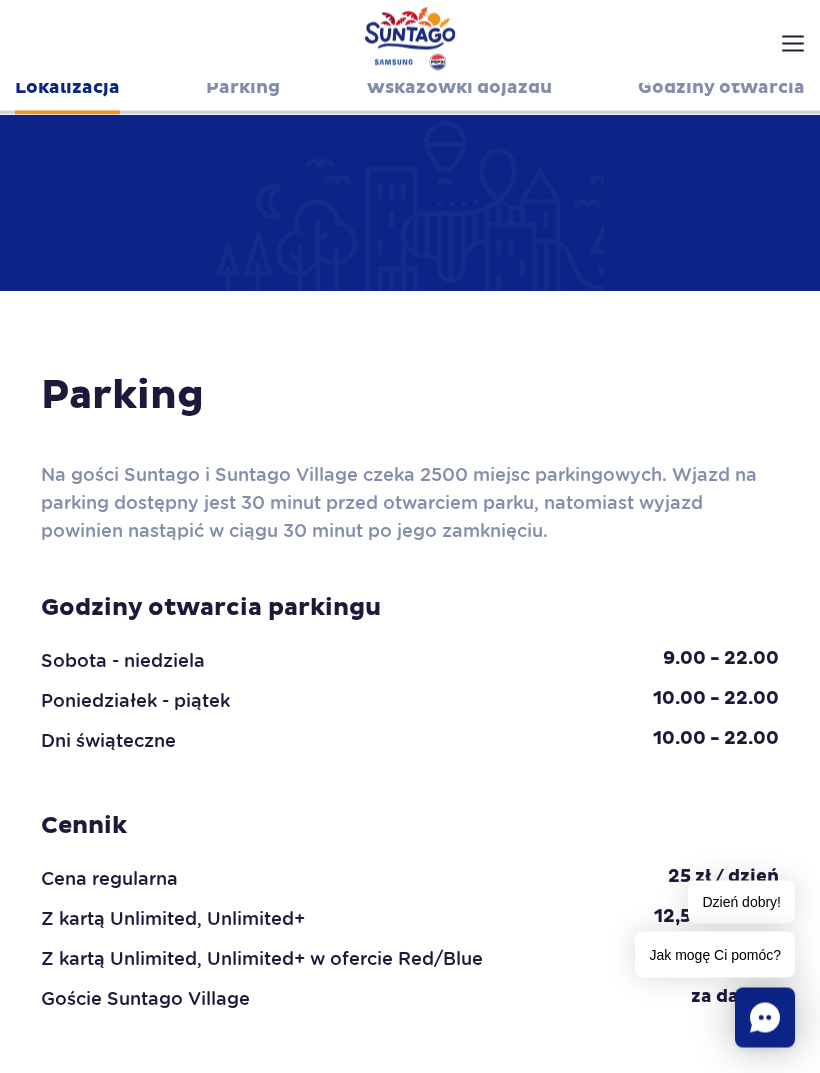 scroll, scrollTop: 1868, scrollLeft: 0, axis: vertical 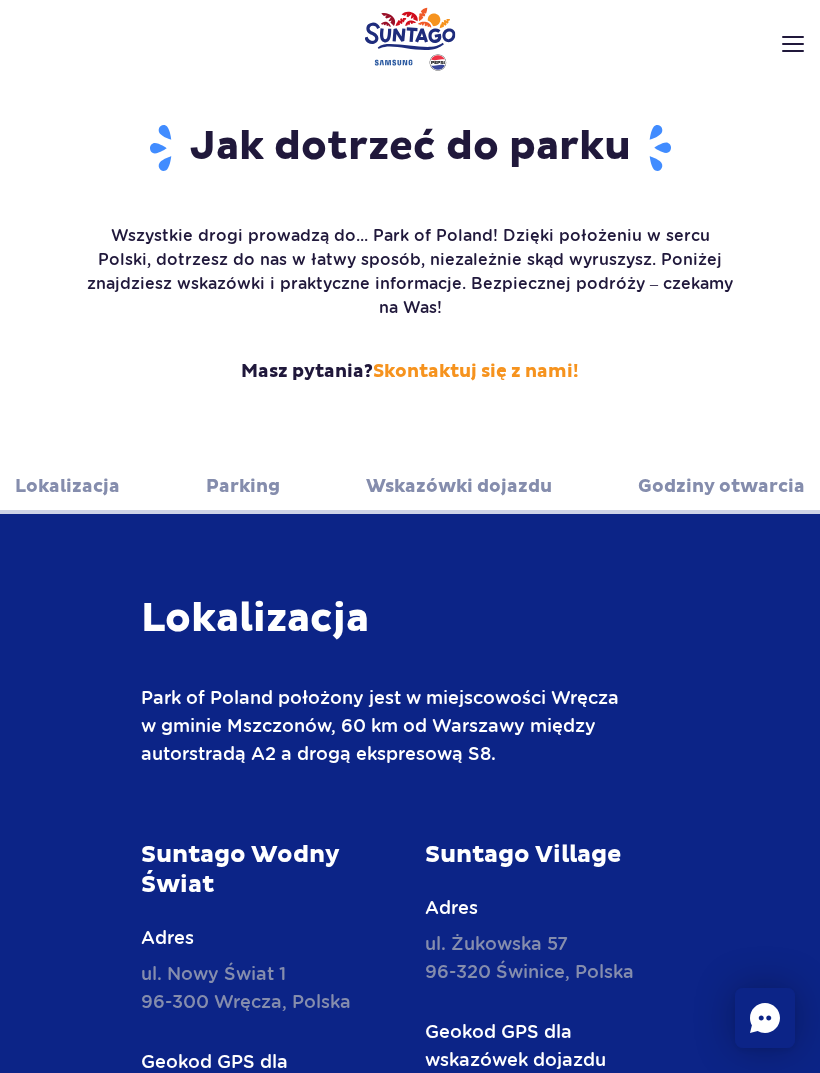 click on "Wskazówki dojazdu" at bounding box center [459, 486] 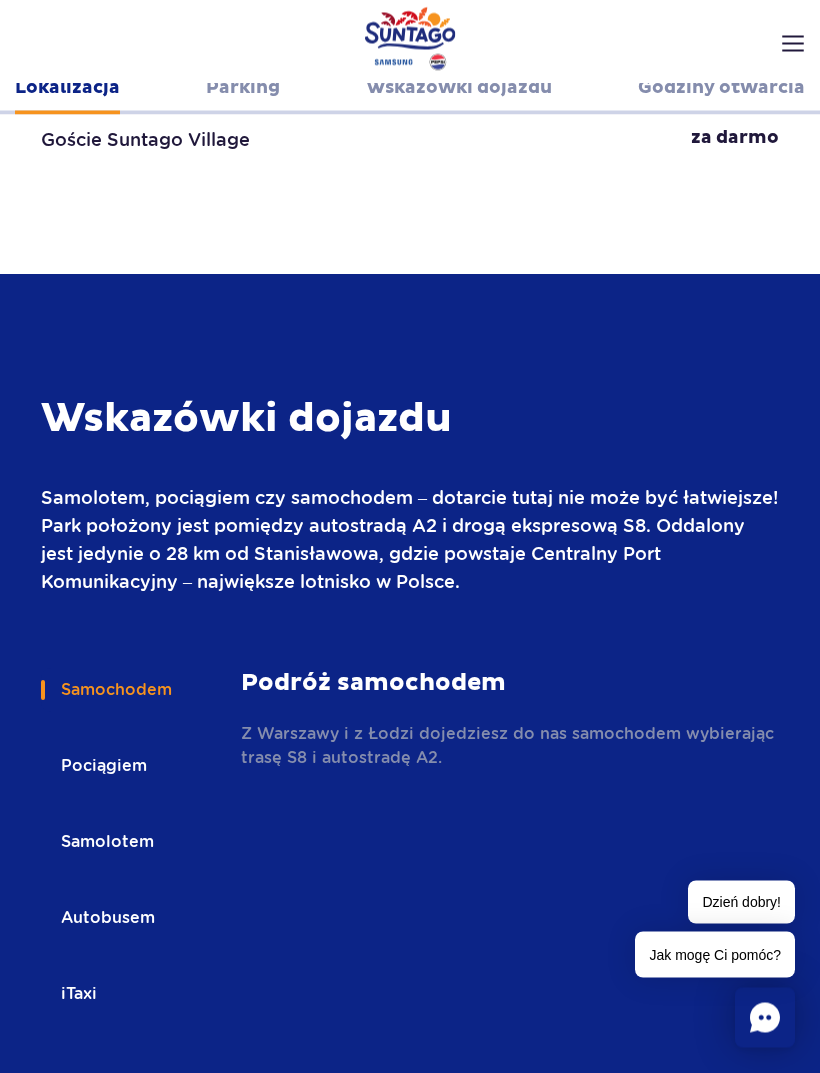 scroll, scrollTop: 2724, scrollLeft: 0, axis: vertical 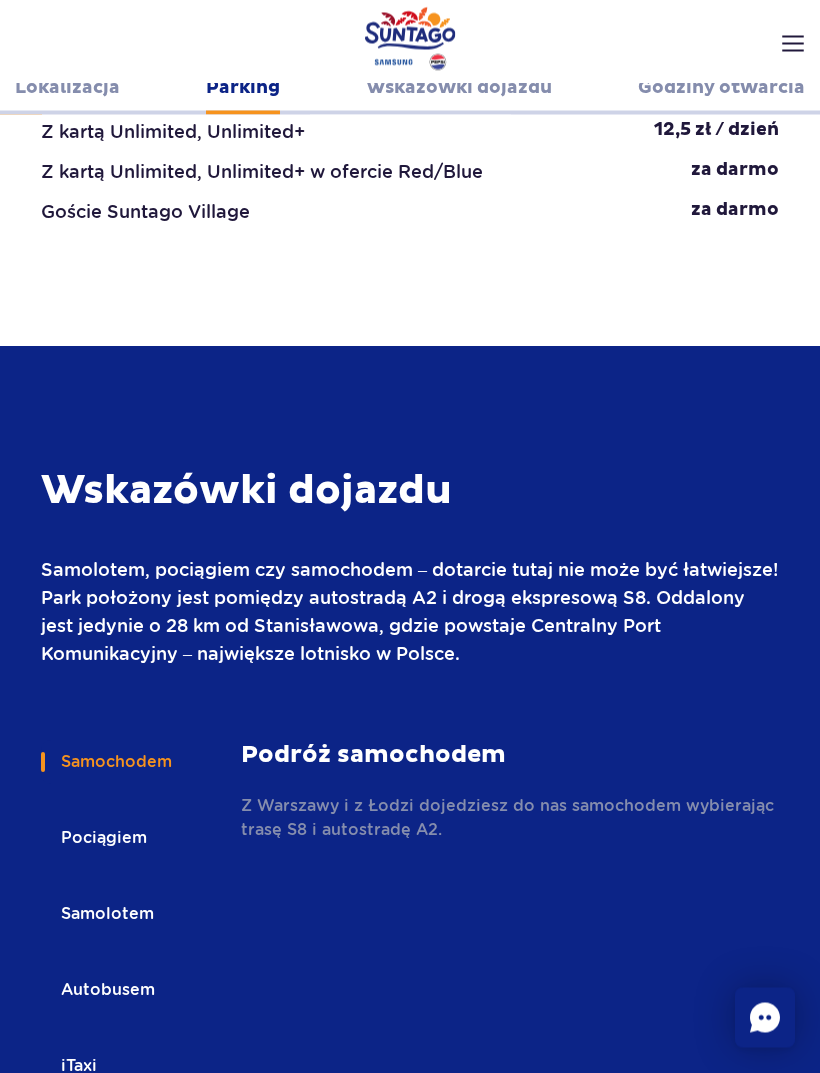 click on "Godziny otwarcia
pl
PL
EN
UA
Moje  konto
Zarządzaj  biletami
Aktualny ruch w parku
Atrakcje
Zjeżdżalnie
Aster
Rainbow Narval Więcej SPA" at bounding box center [410, 84] 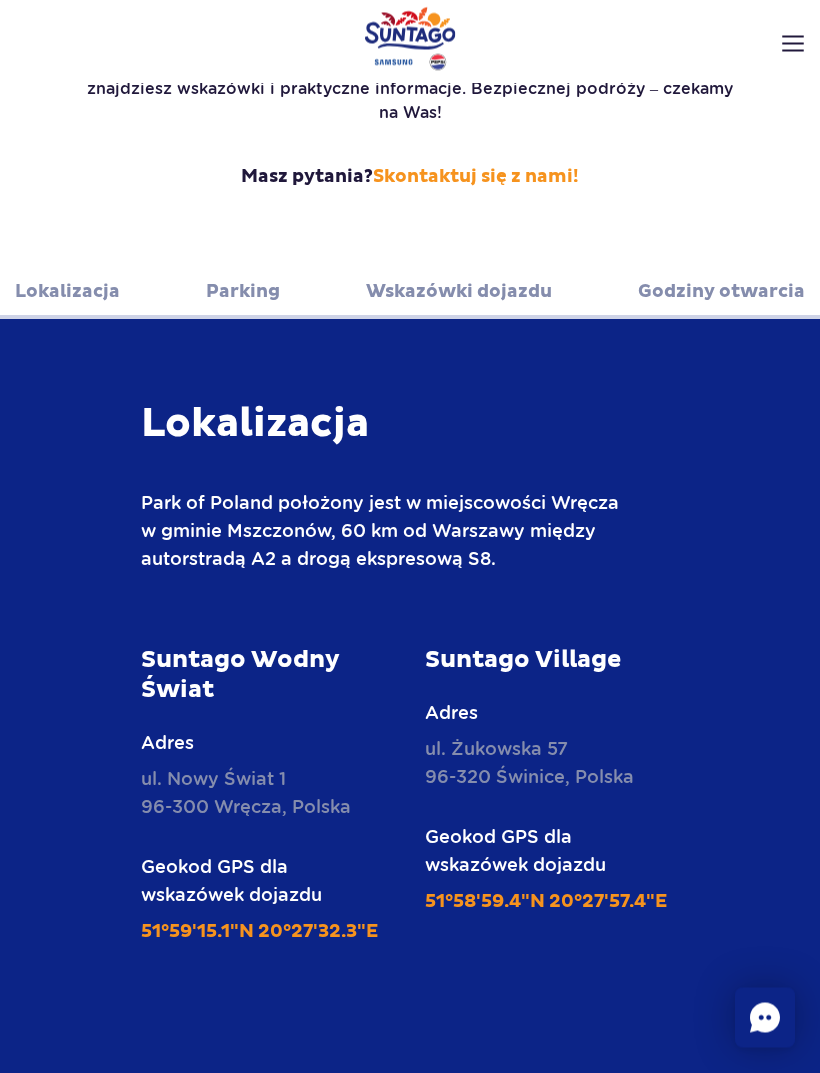 scroll, scrollTop: 0, scrollLeft: 0, axis: both 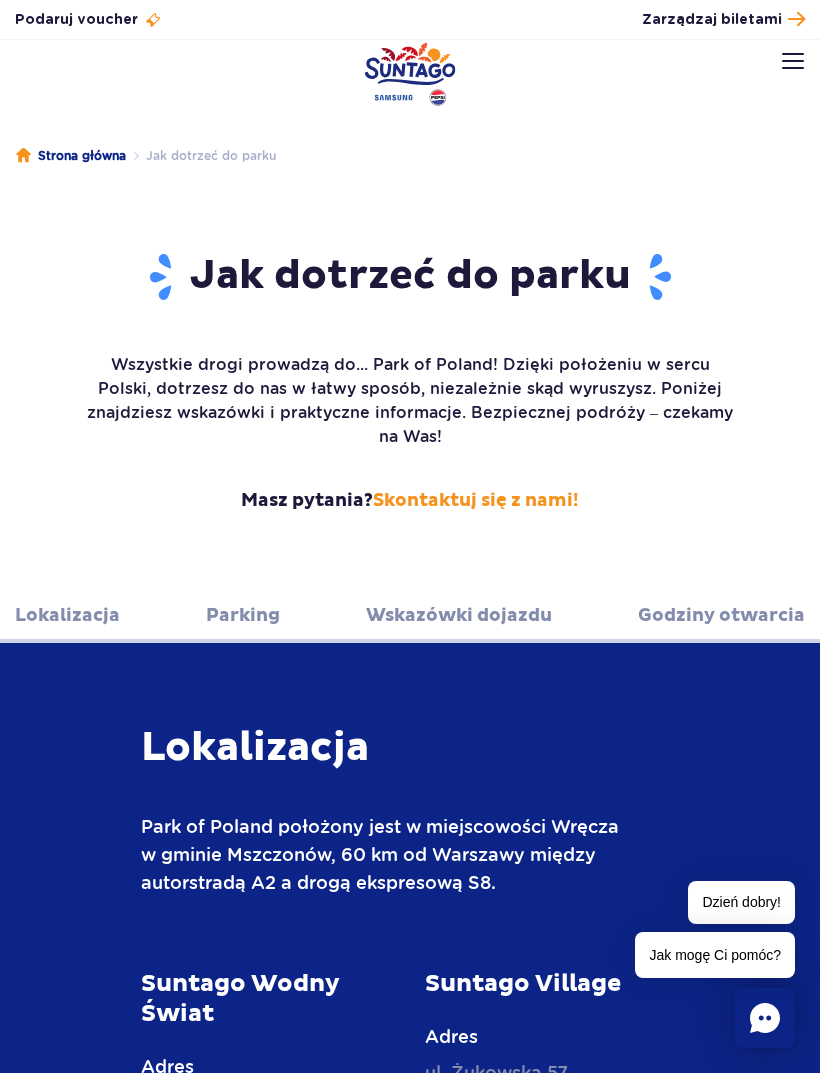 click on "Godziny otwarcia" at bounding box center (721, 615) 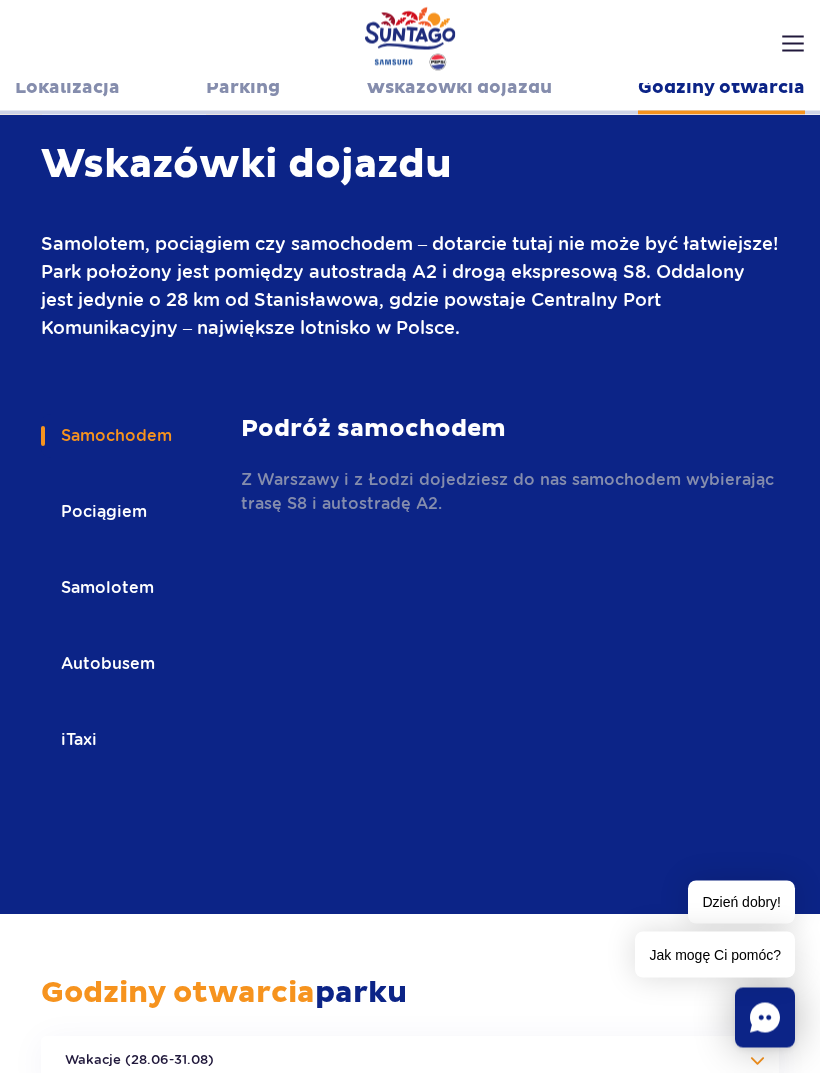scroll, scrollTop: 3634, scrollLeft: 0, axis: vertical 